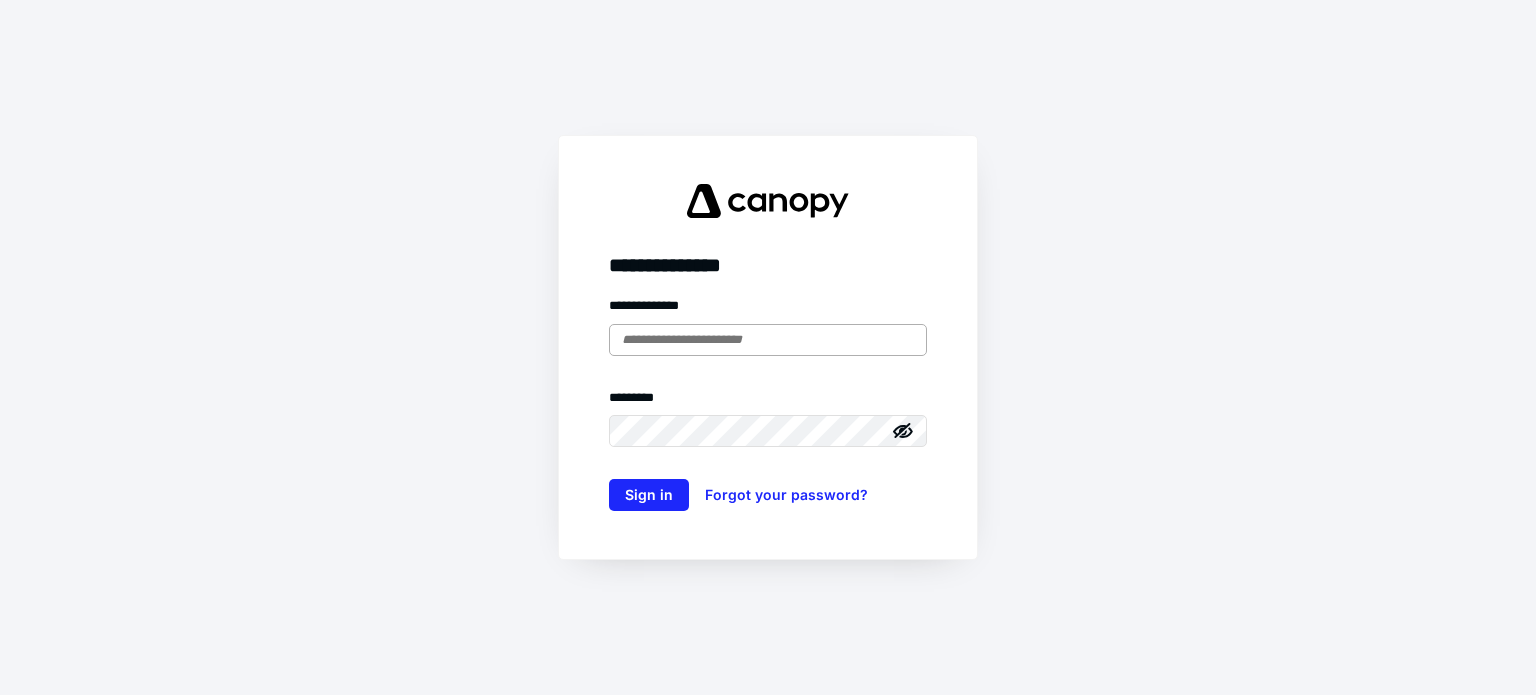 scroll, scrollTop: 0, scrollLeft: 0, axis: both 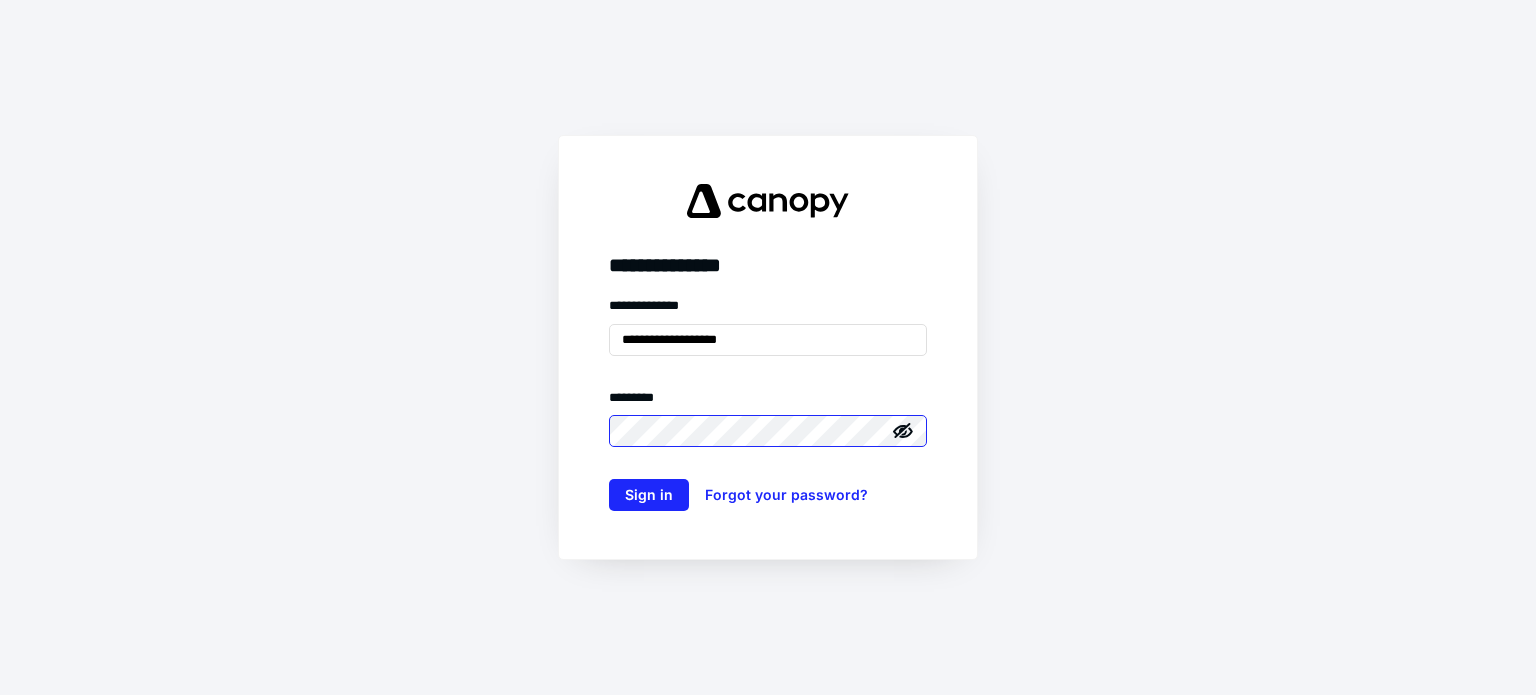click on "Sign in" at bounding box center (649, 495) 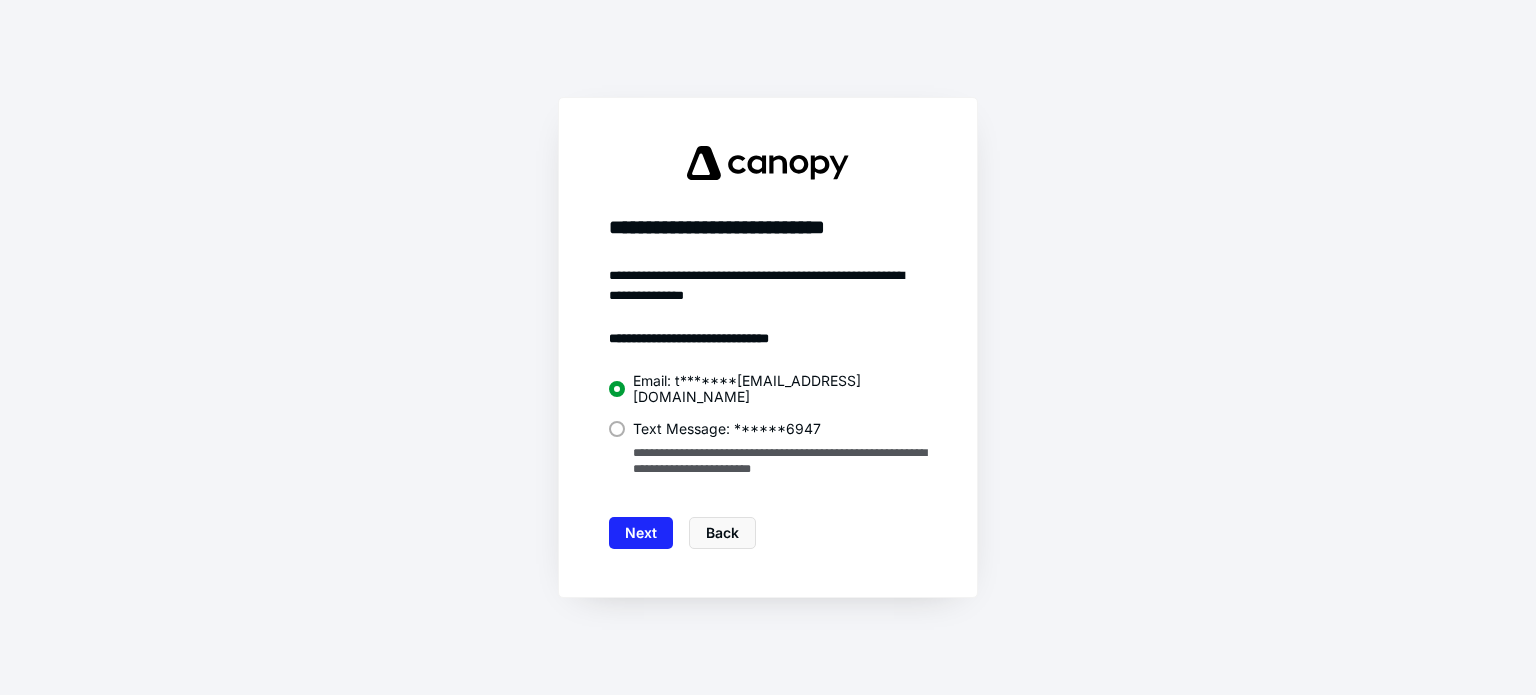 drag, startPoint x: 620, startPoint y: 423, endPoint x: 640, endPoint y: 498, distance: 77.62087 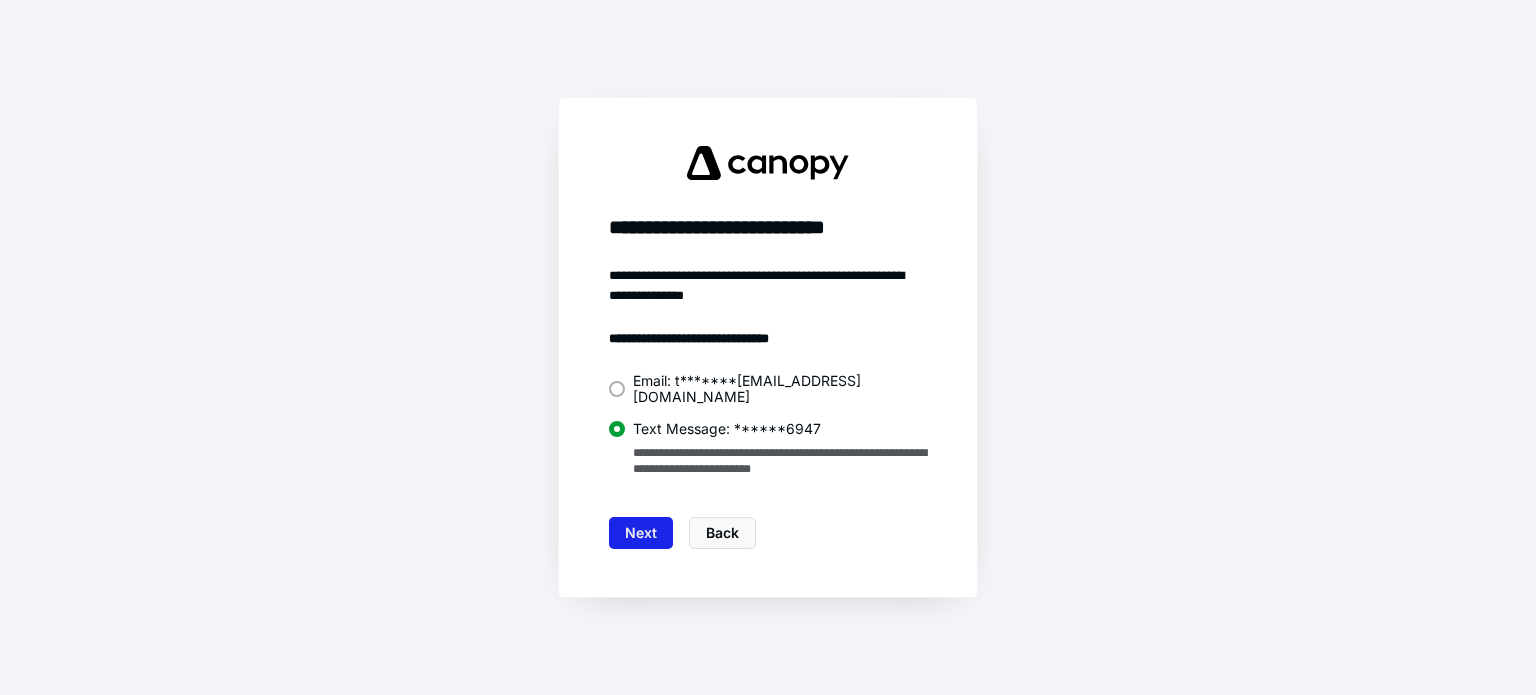 click on "Next" at bounding box center [641, 533] 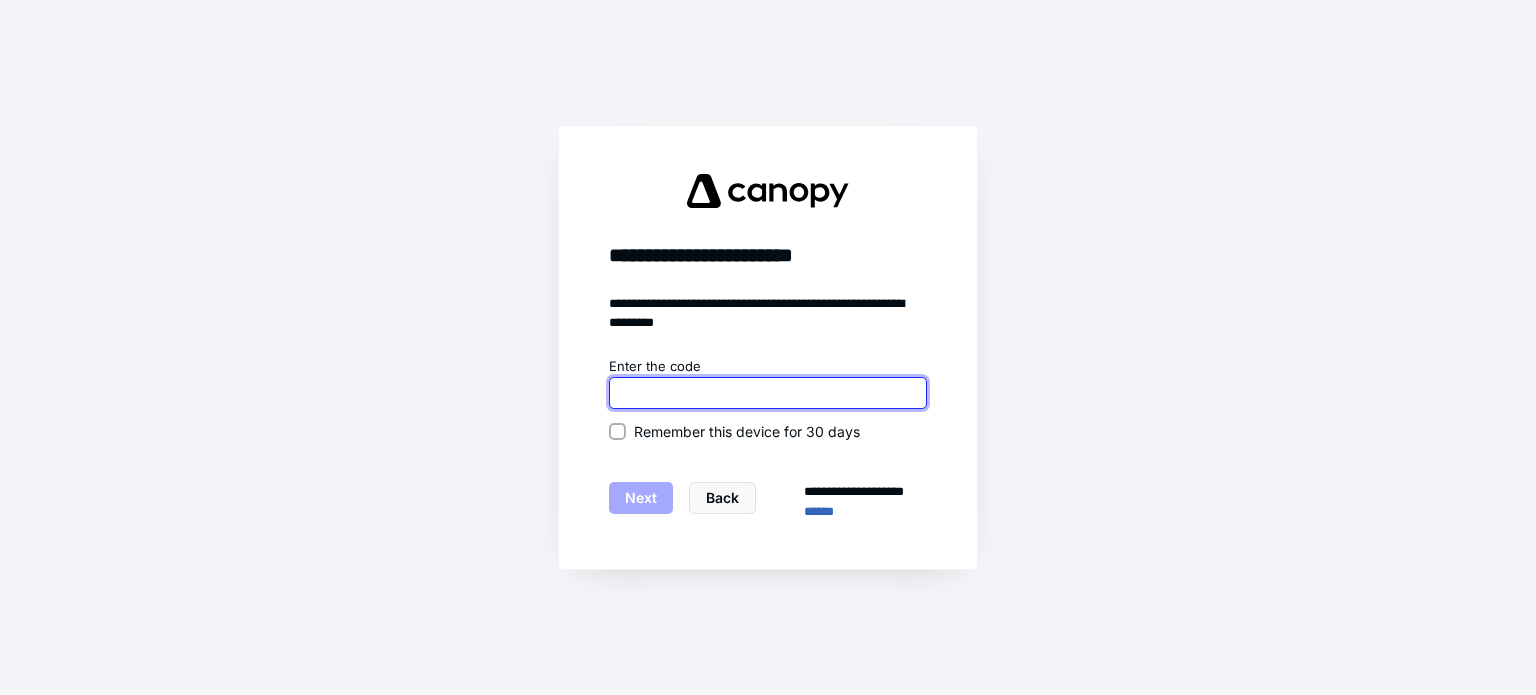 click at bounding box center [768, 393] 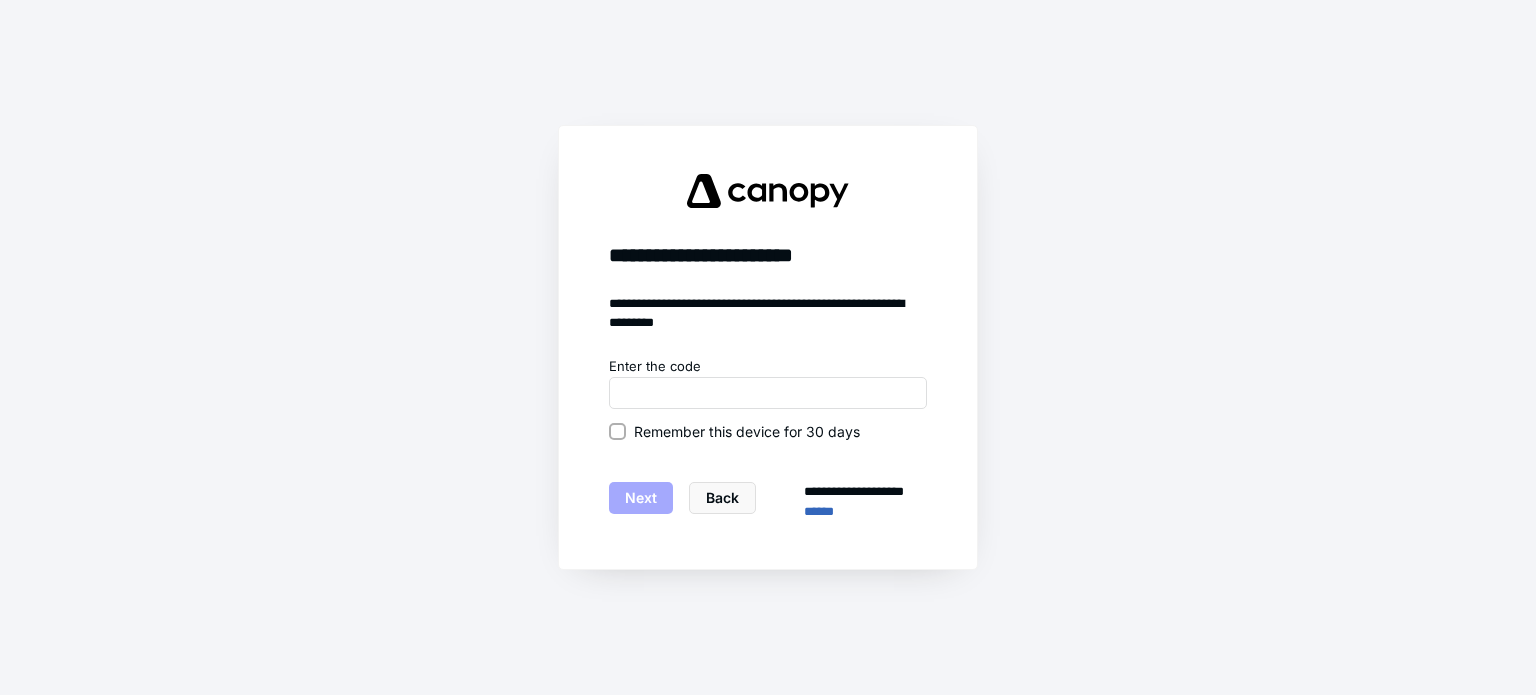 click on "Remember this device for 30 days" at bounding box center [617, 431] 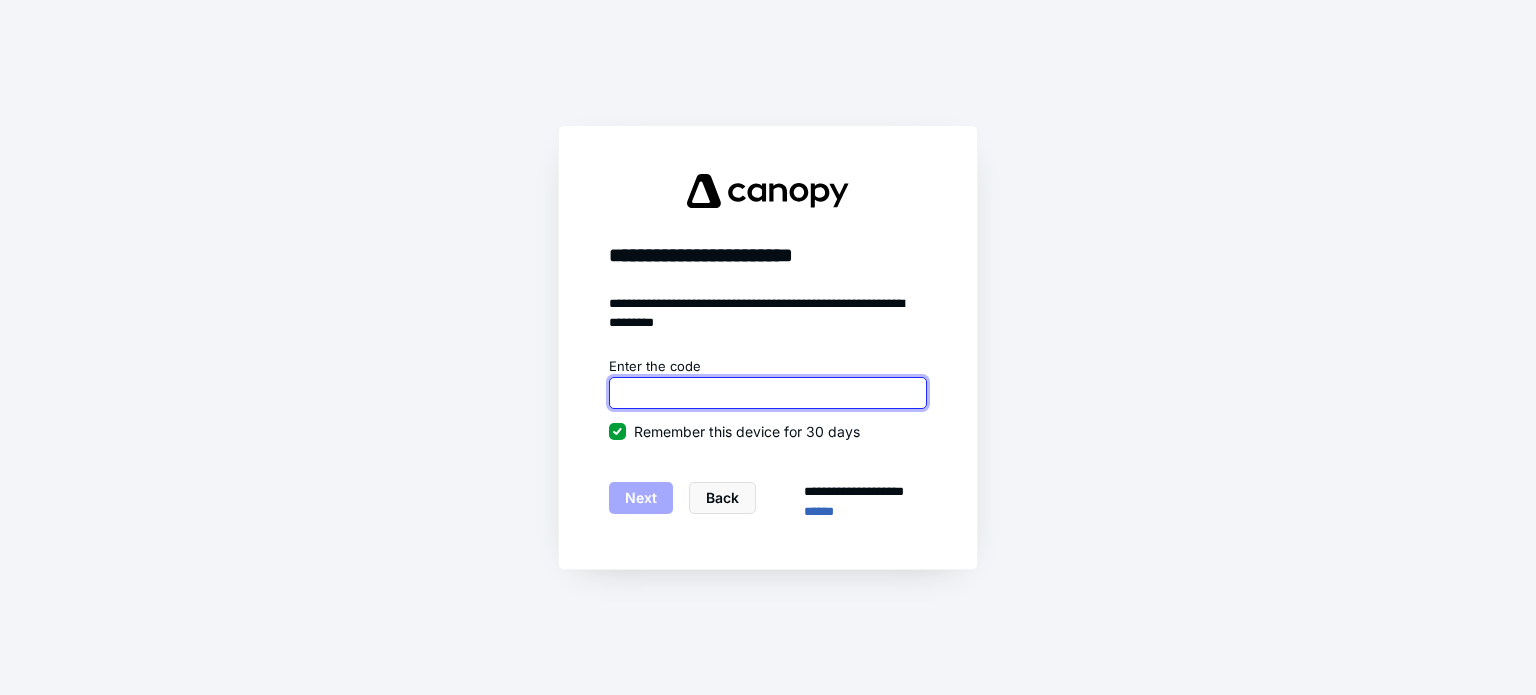 click at bounding box center [768, 393] 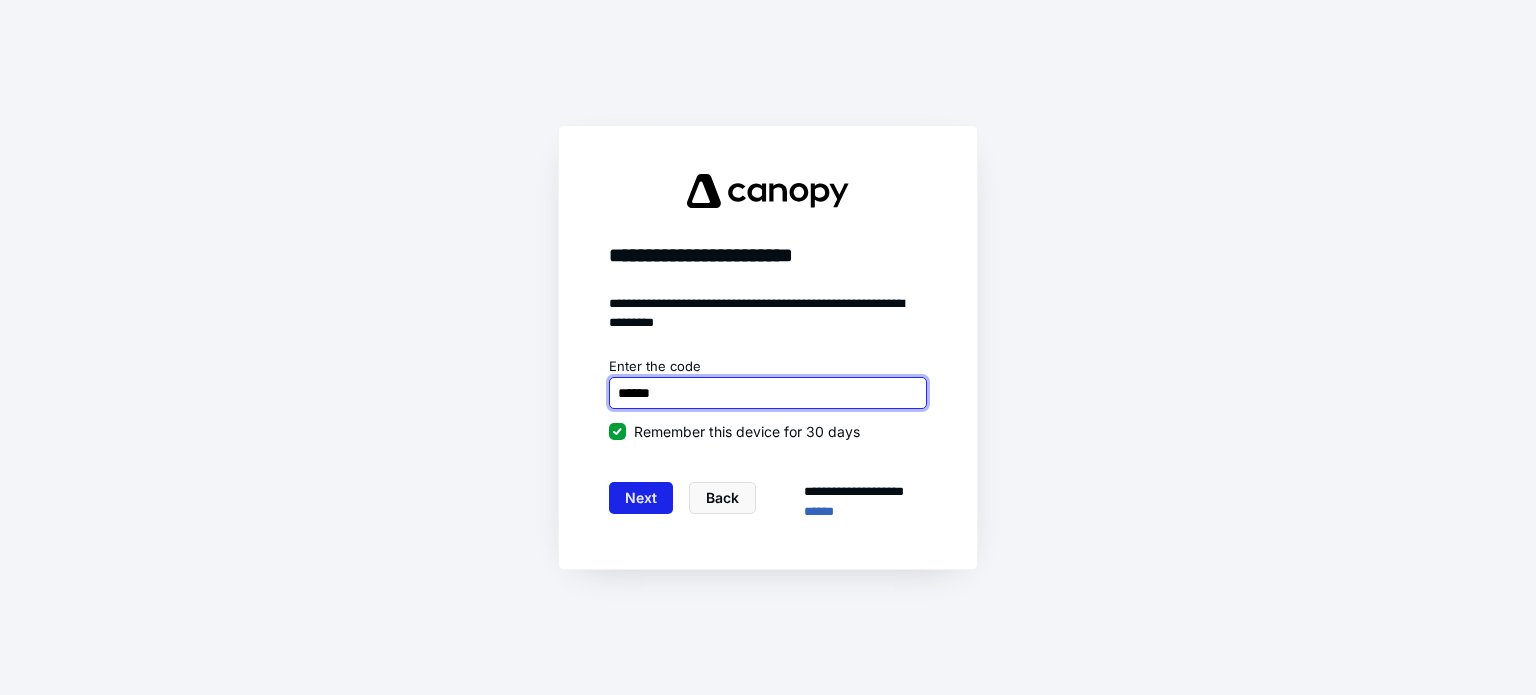 type on "******" 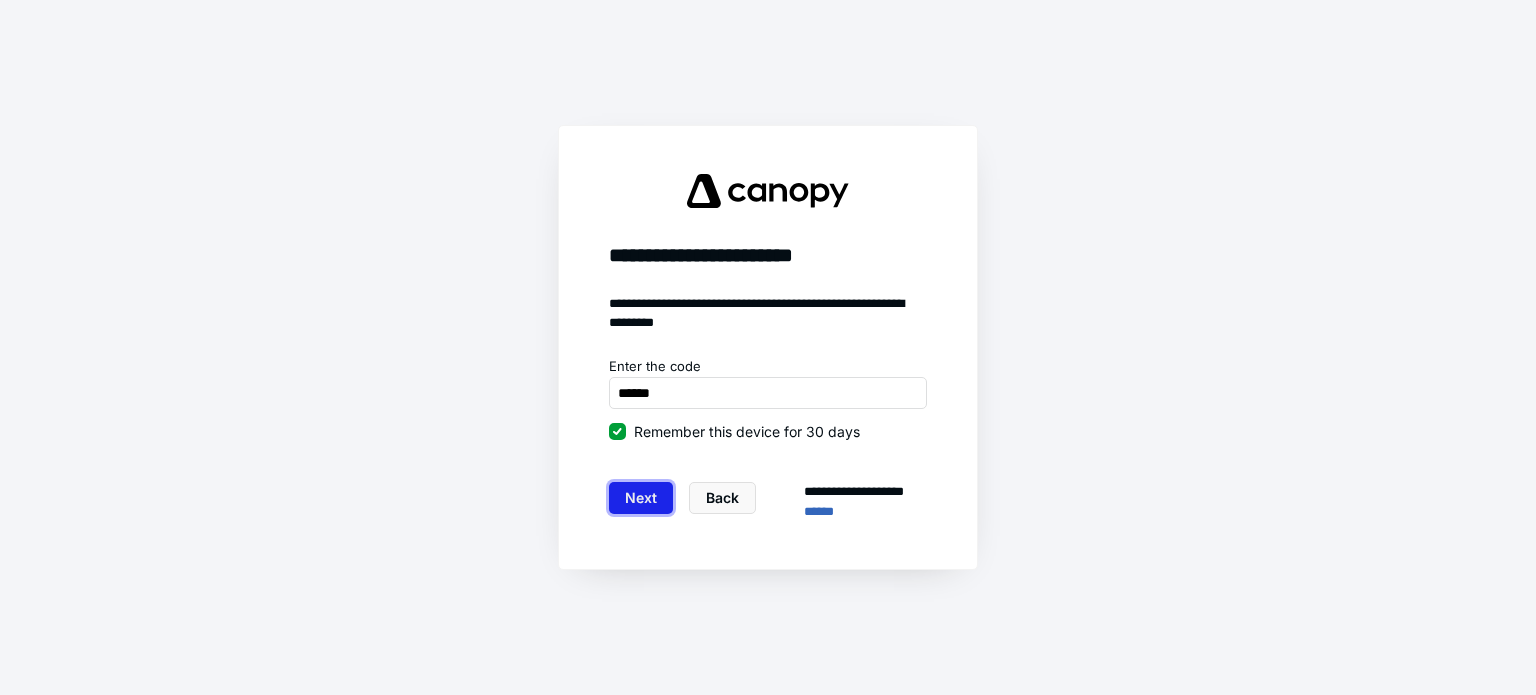 click on "Next" at bounding box center [641, 498] 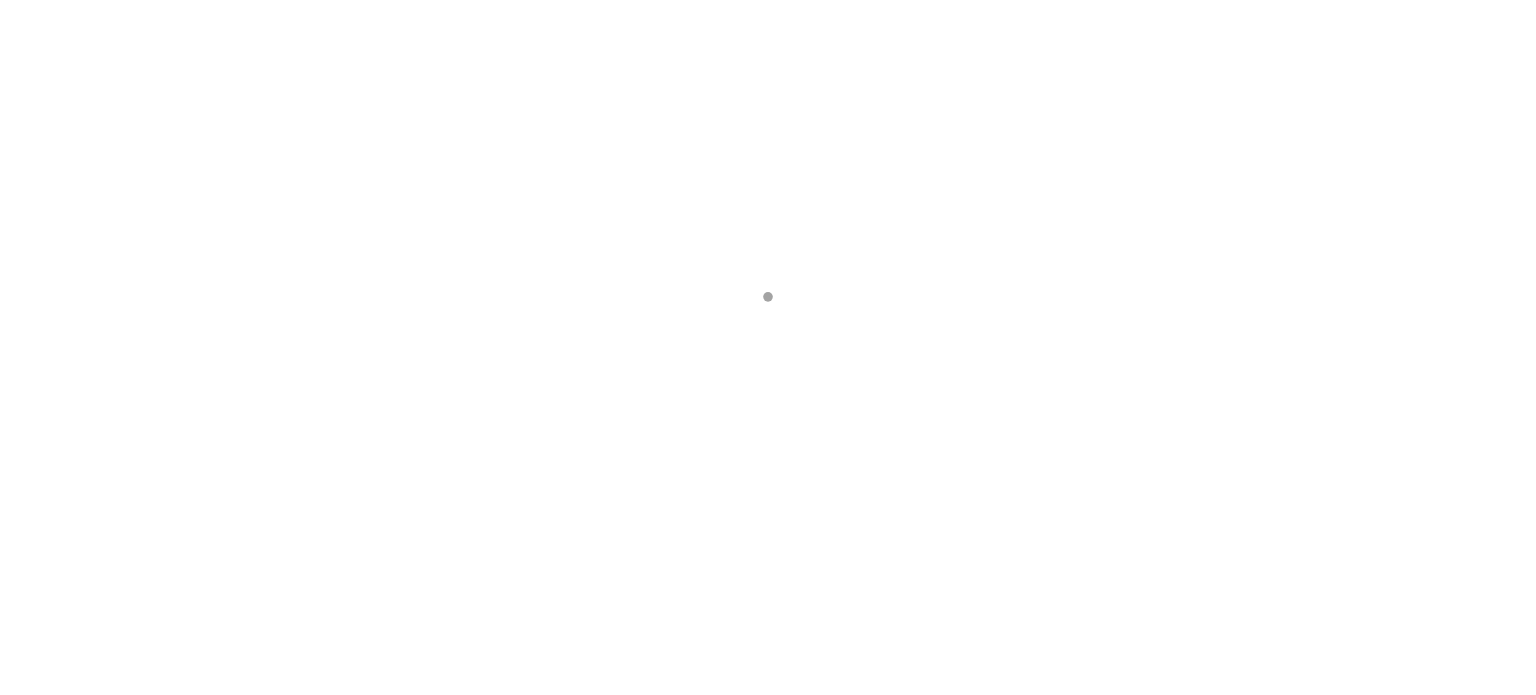 scroll, scrollTop: 0, scrollLeft: 0, axis: both 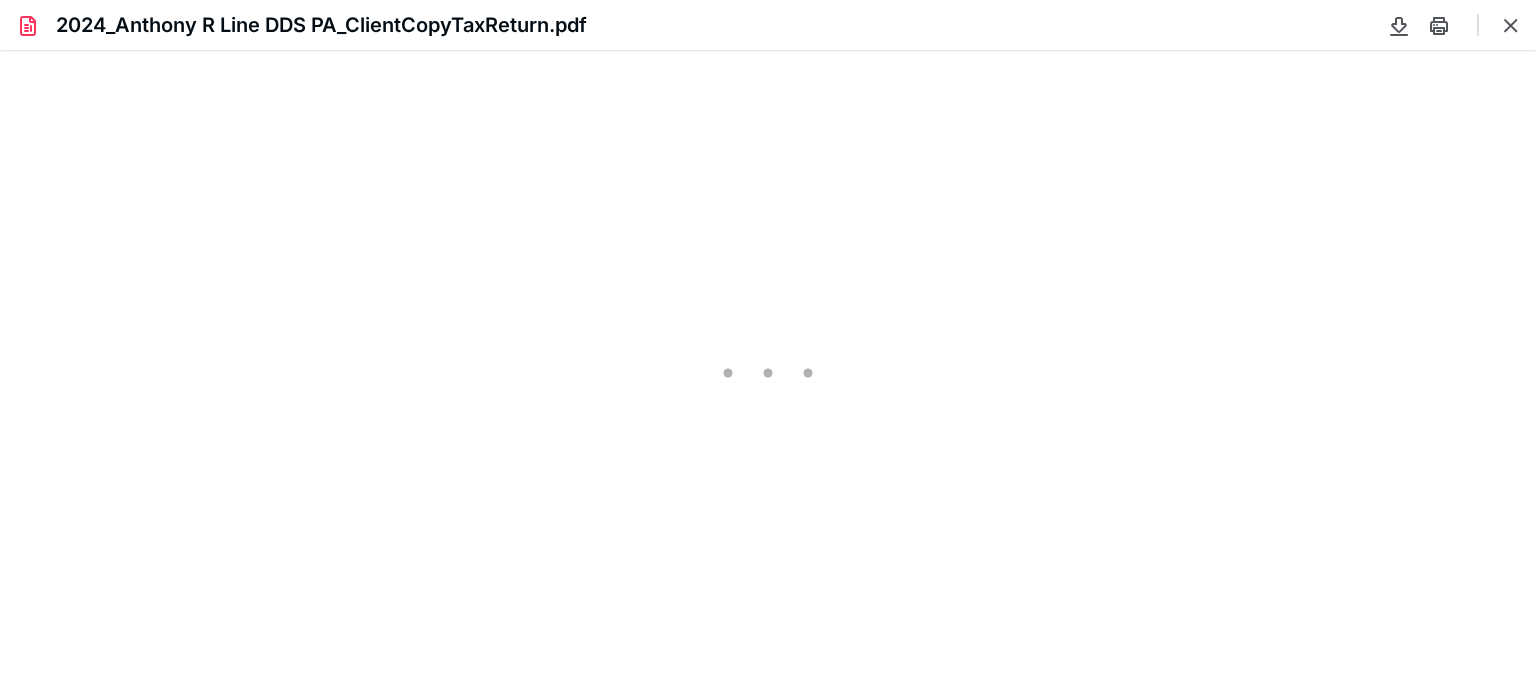 type on "77" 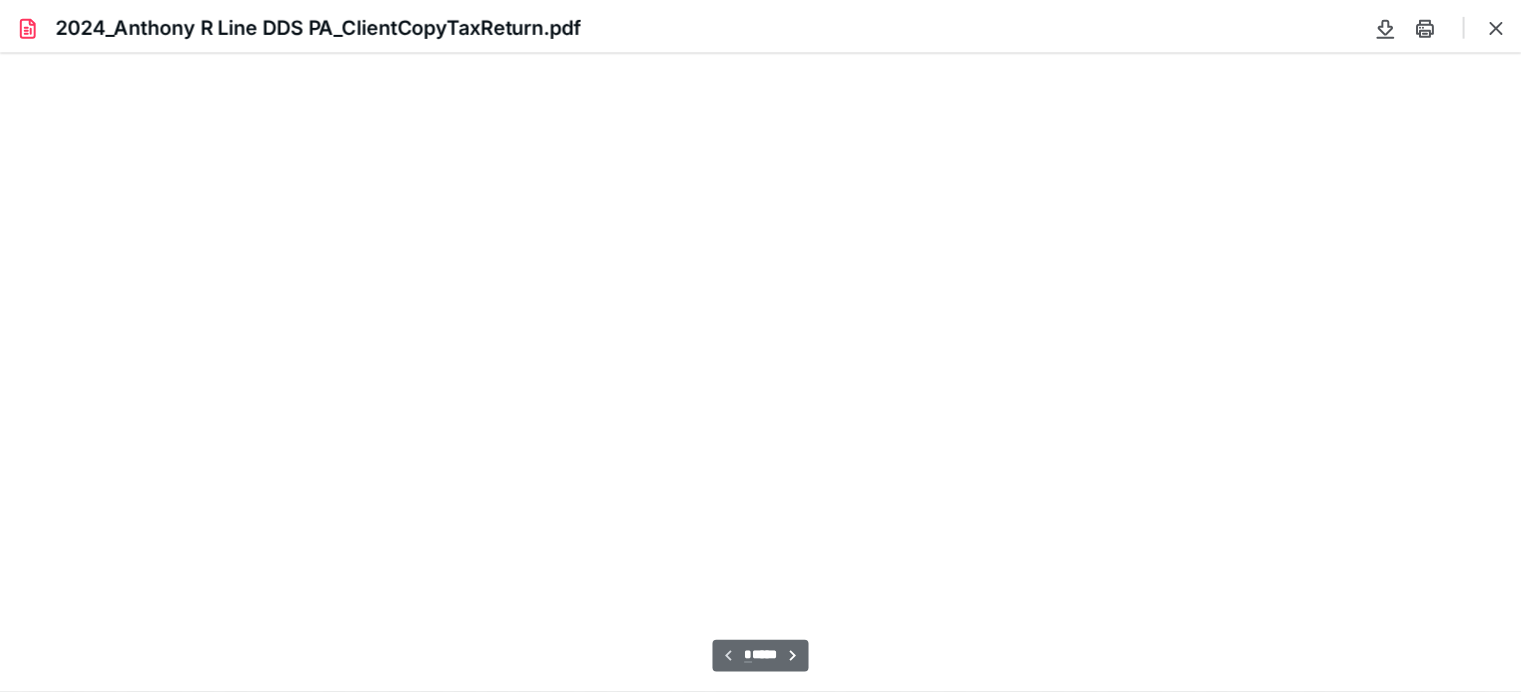 scroll, scrollTop: 39, scrollLeft: 0, axis: vertical 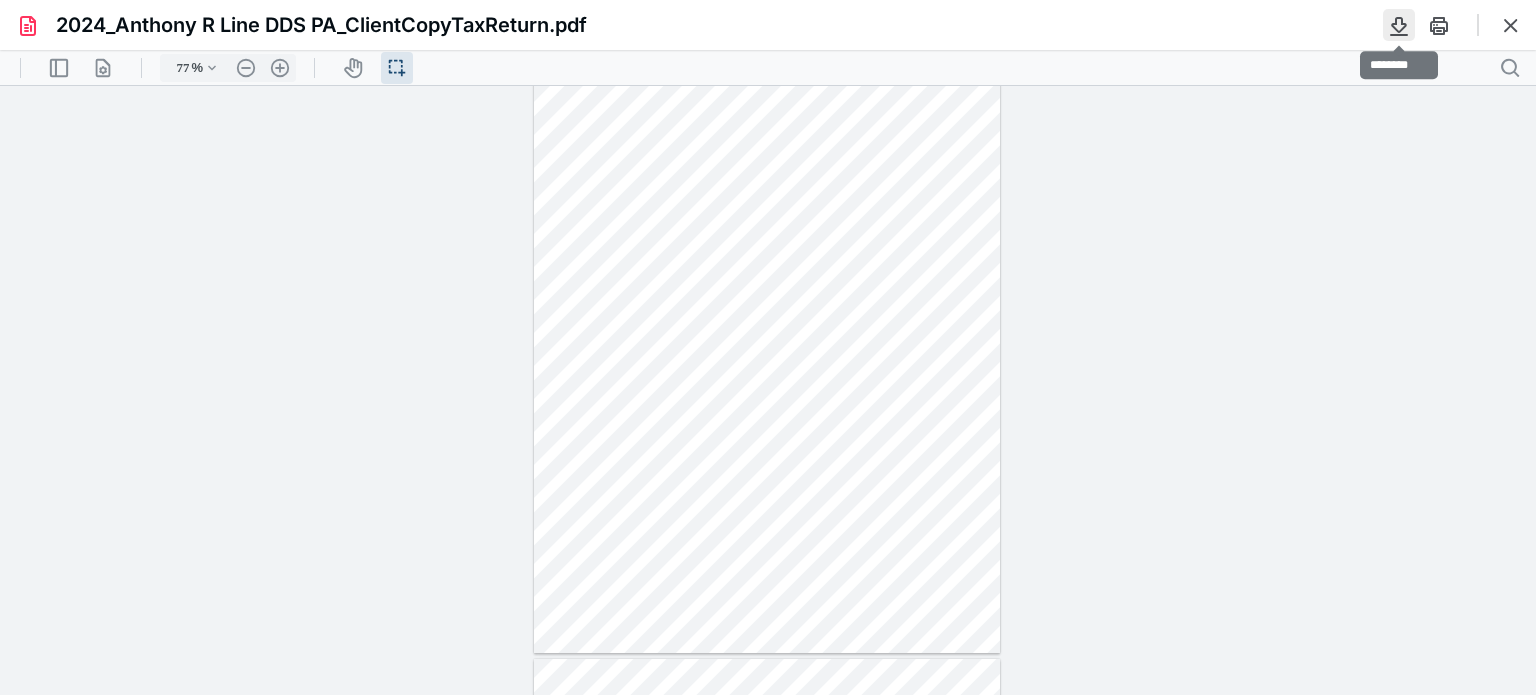 click at bounding box center (1399, 25) 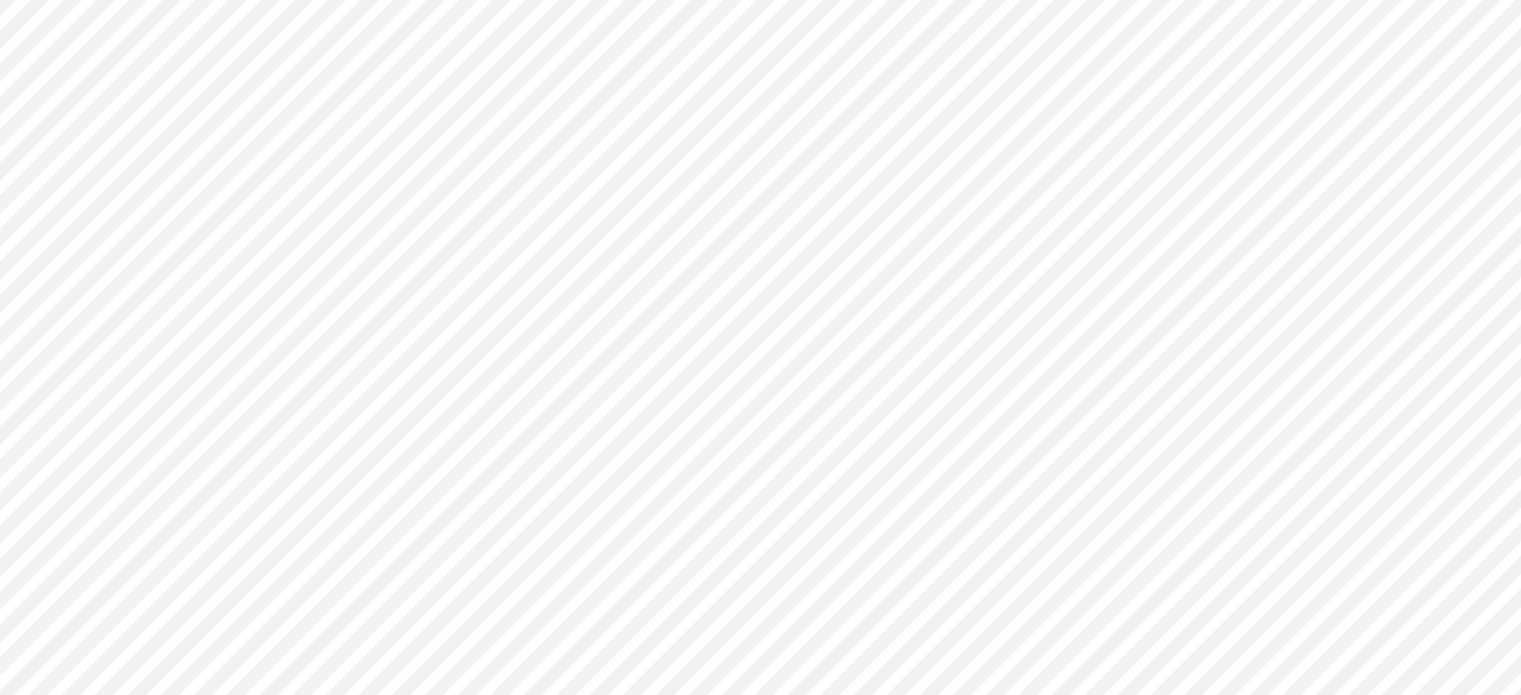 scroll, scrollTop: 0, scrollLeft: 0, axis: both 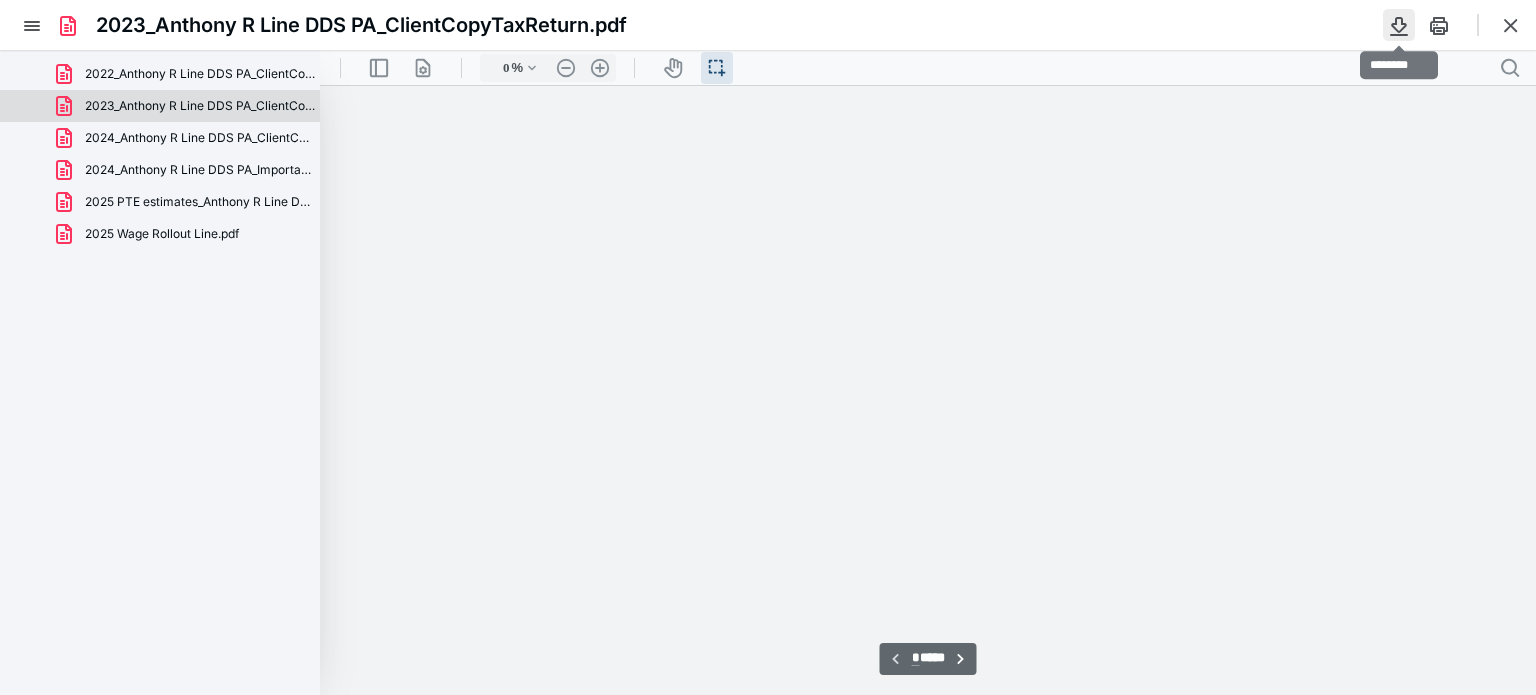 type on "74" 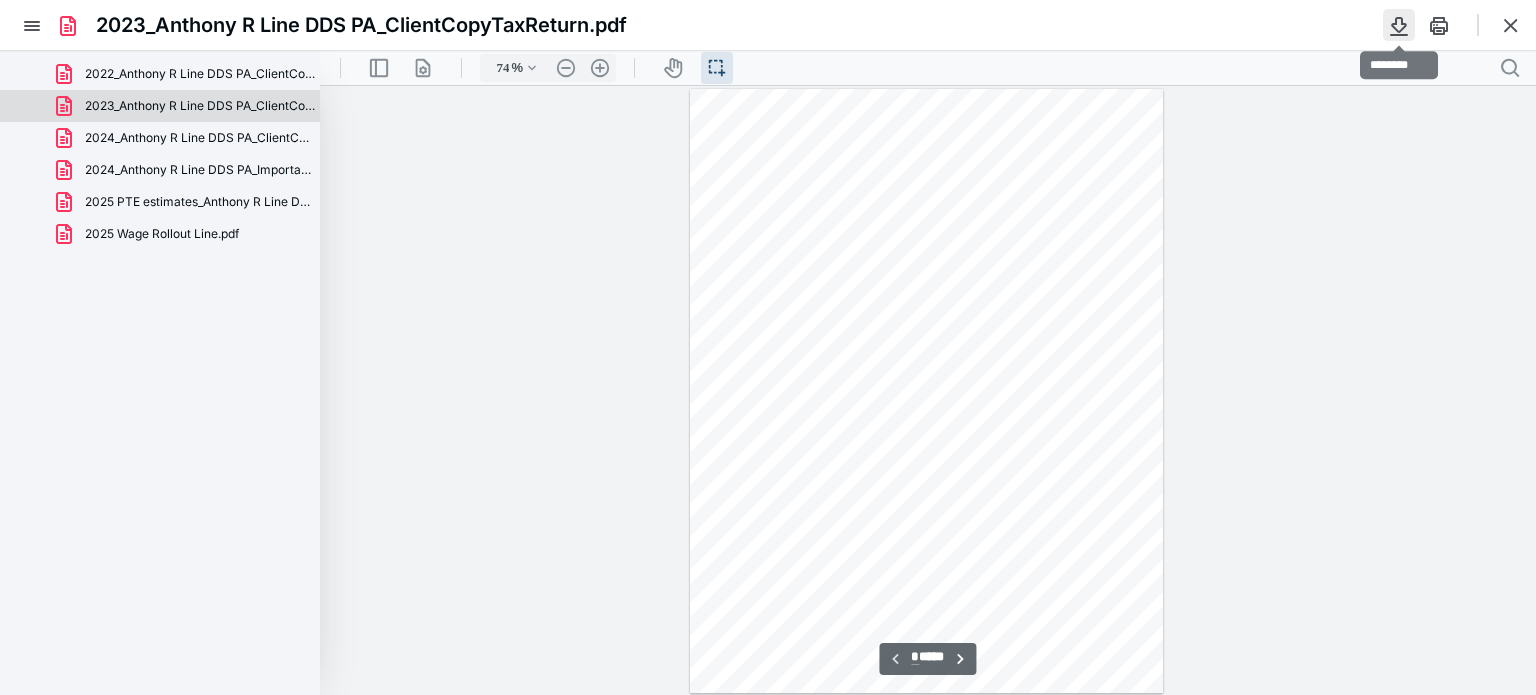 scroll, scrollTop: 39, scrollLeft: 0, axis: vertical 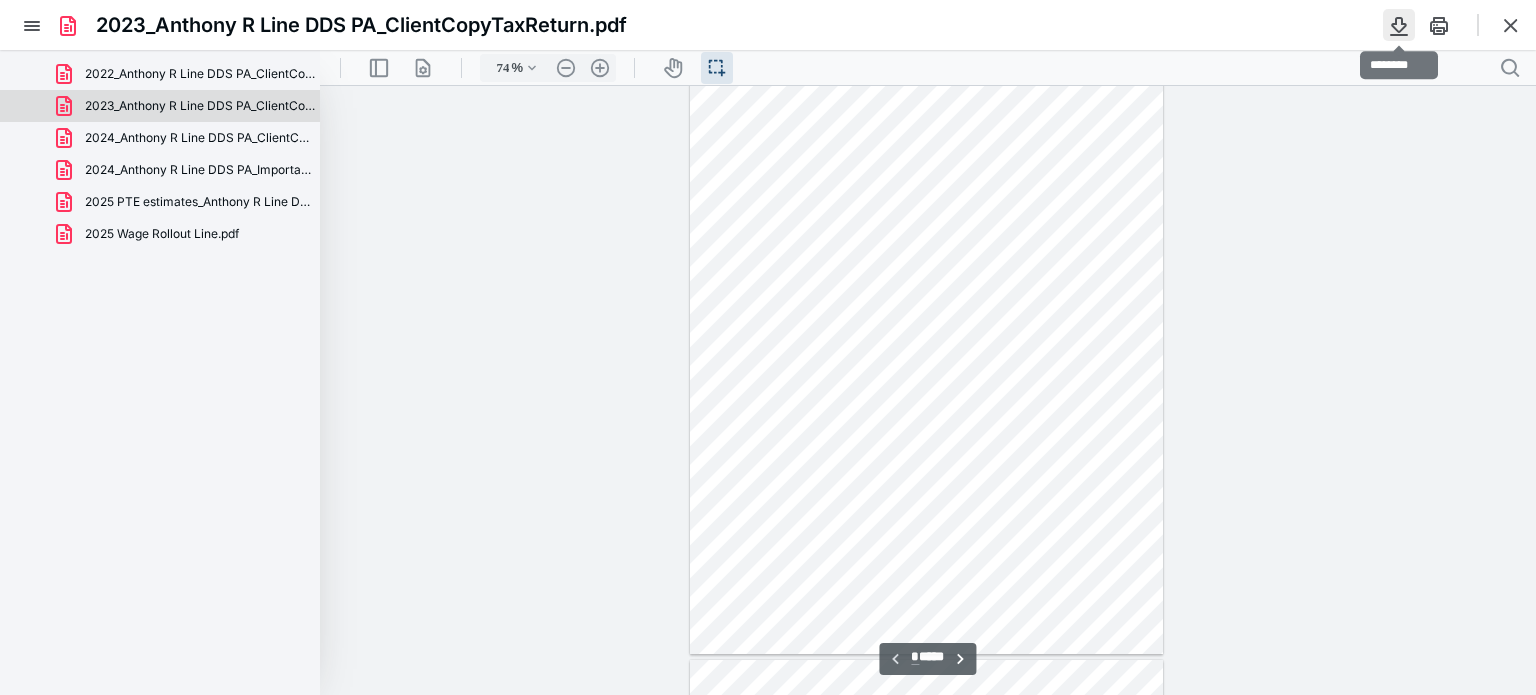 click at bounding box center (1399, 25) 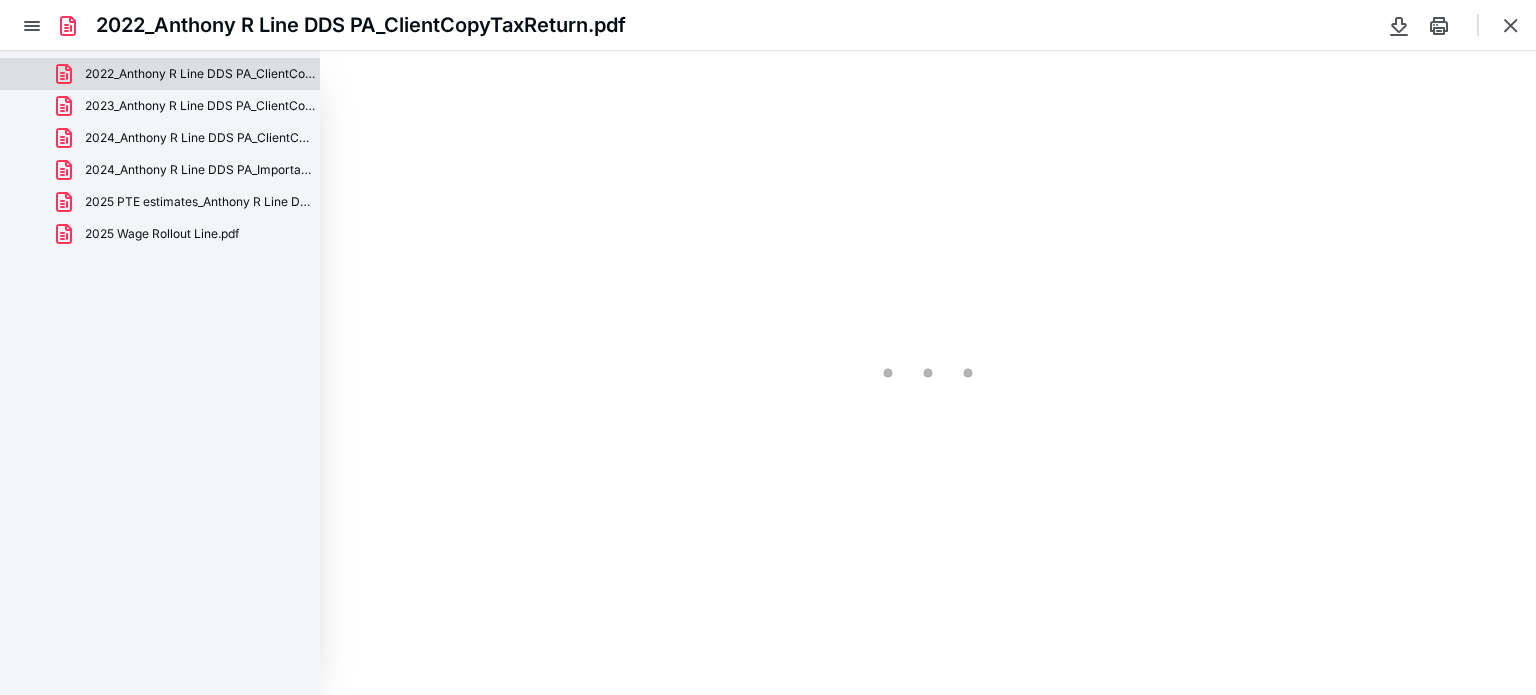 scroll, scrollTop: 0, scrollLeft: 0, axis: both 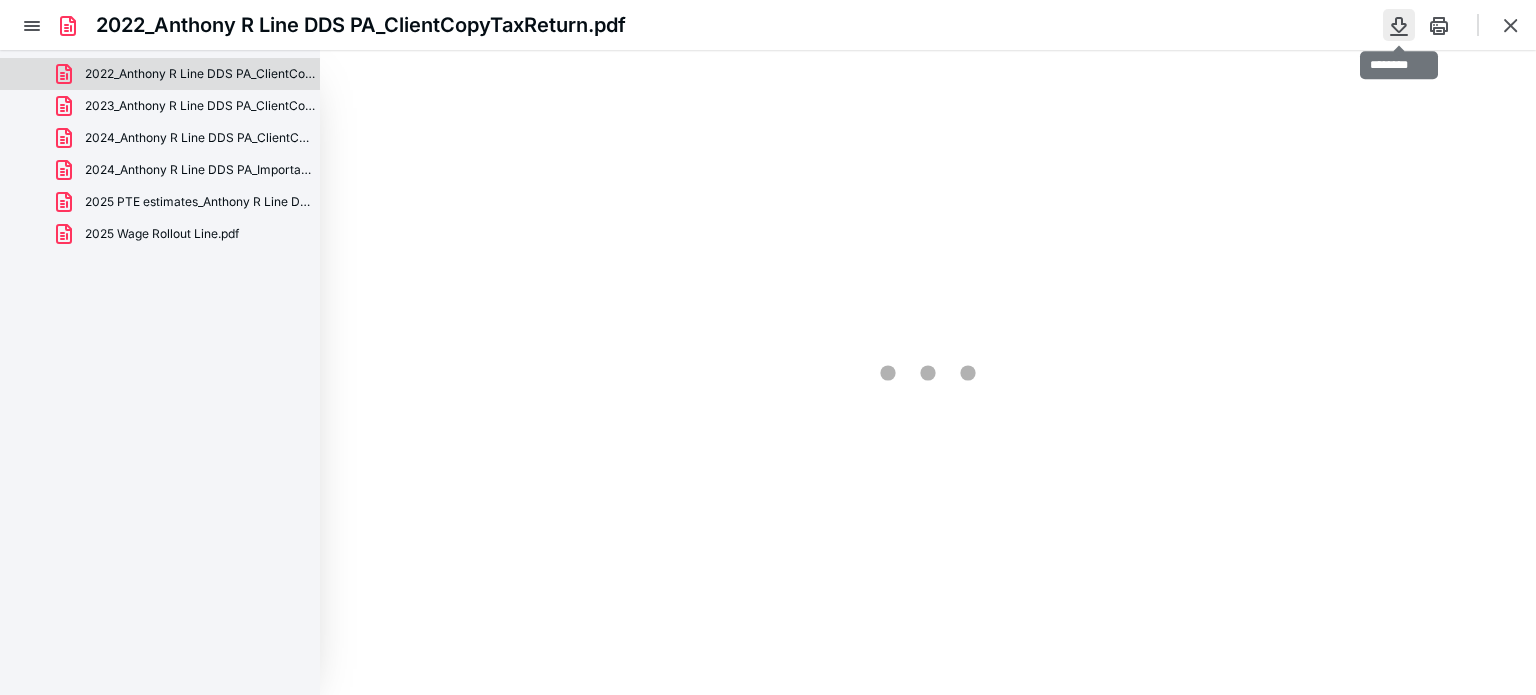 type on "74" 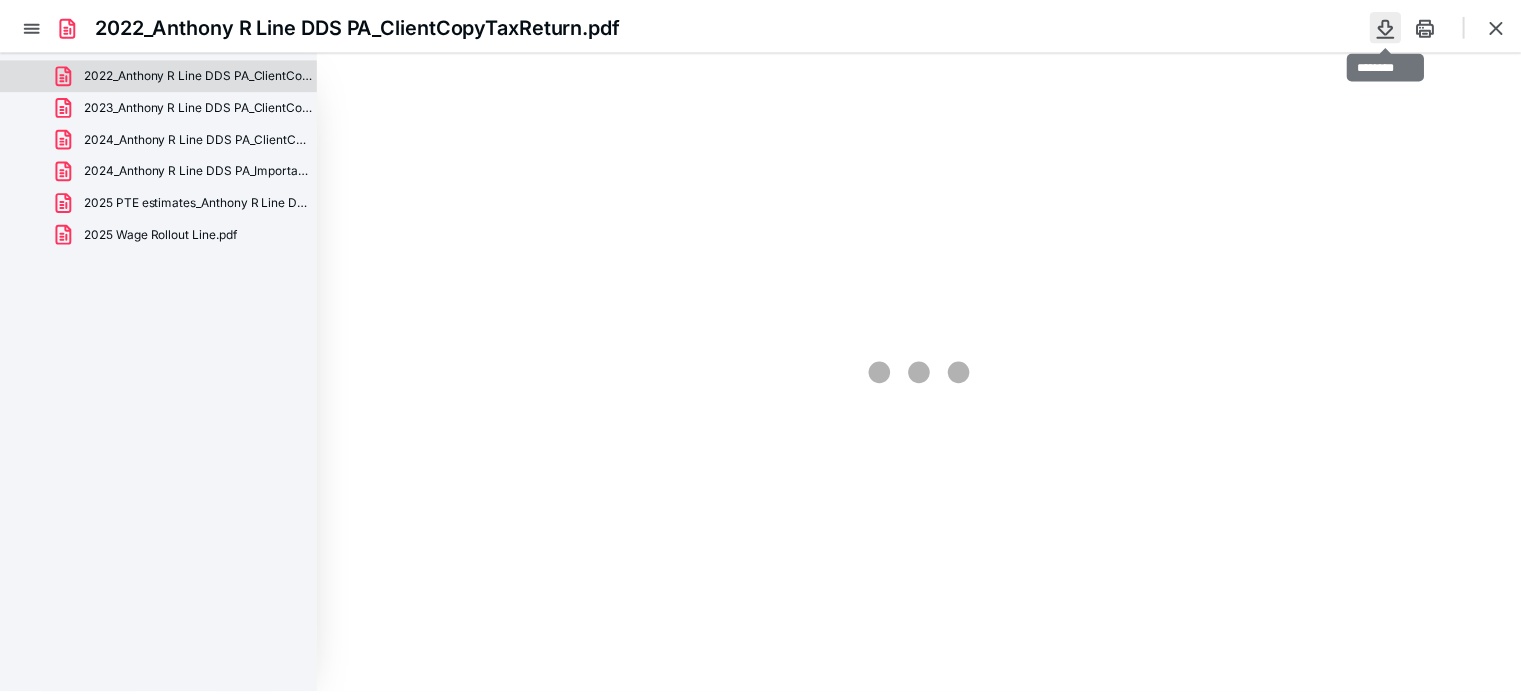 scroll, scrollTop: 39, scrollLeft: 0, axis: vertical 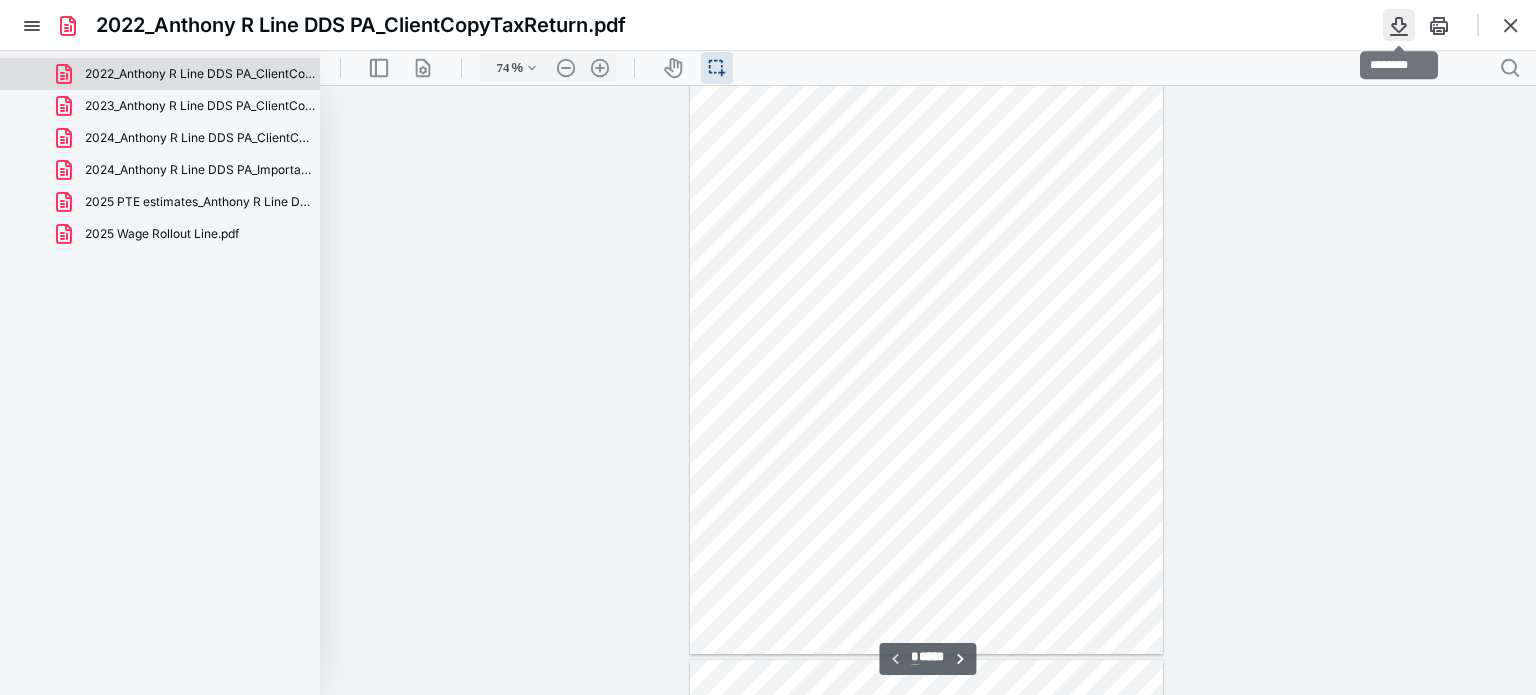 click at bounding box center [1399, 25] 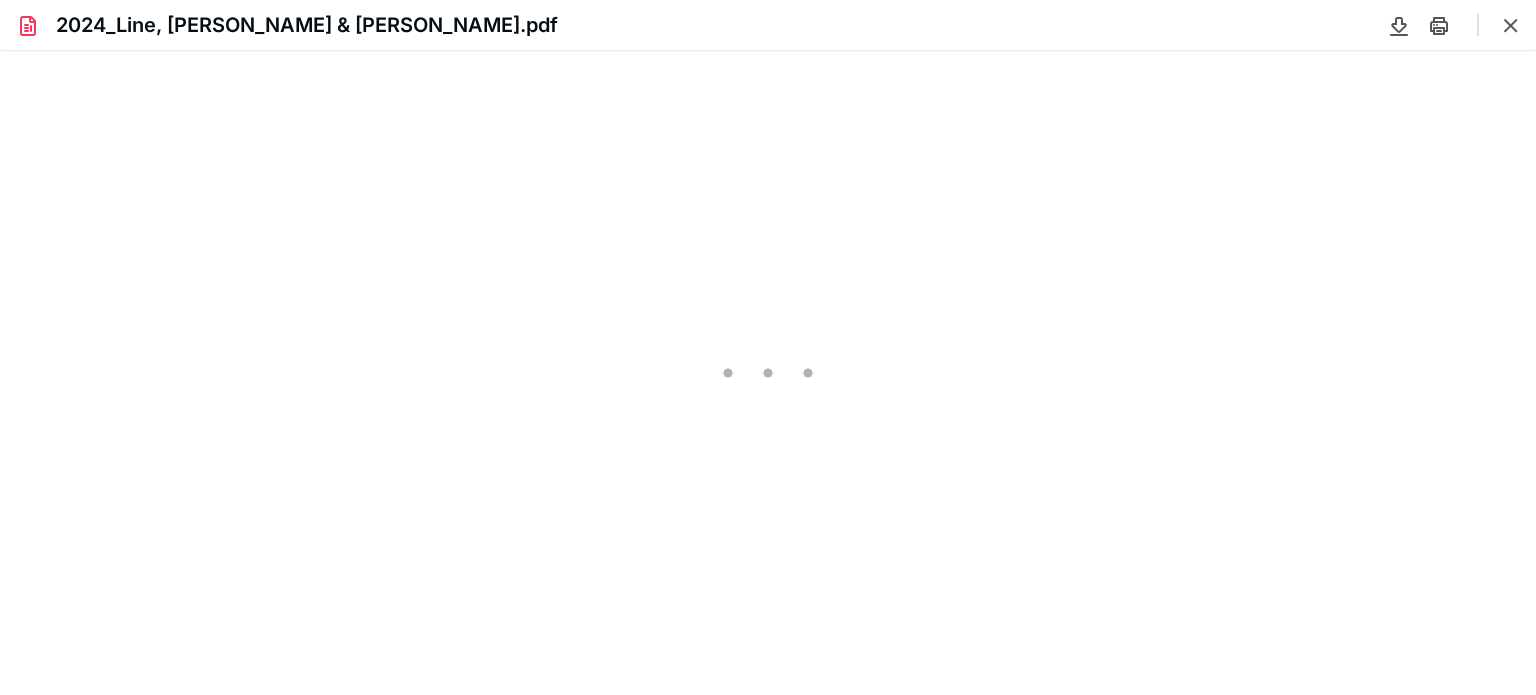 scroll, scrollTop: 0, scrollLeft: 0, axis: both 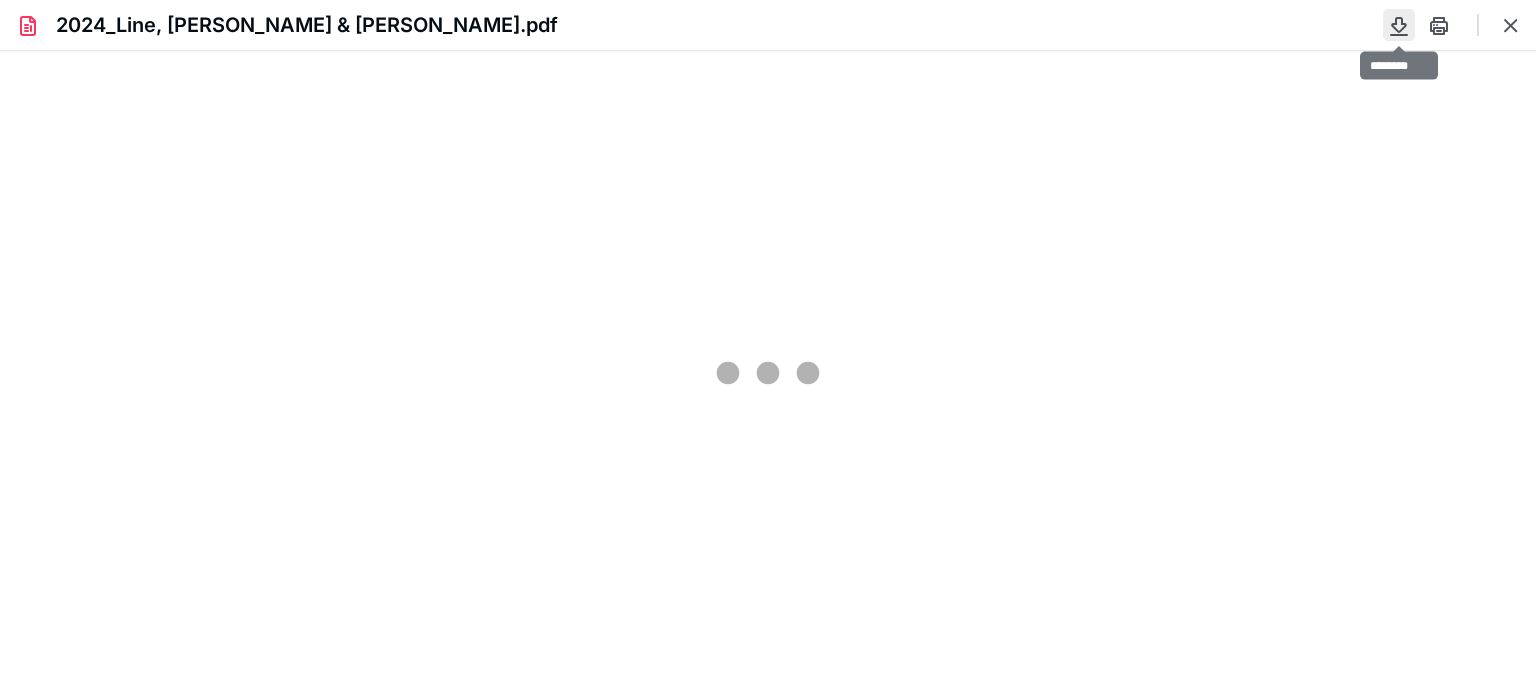 type on "77" 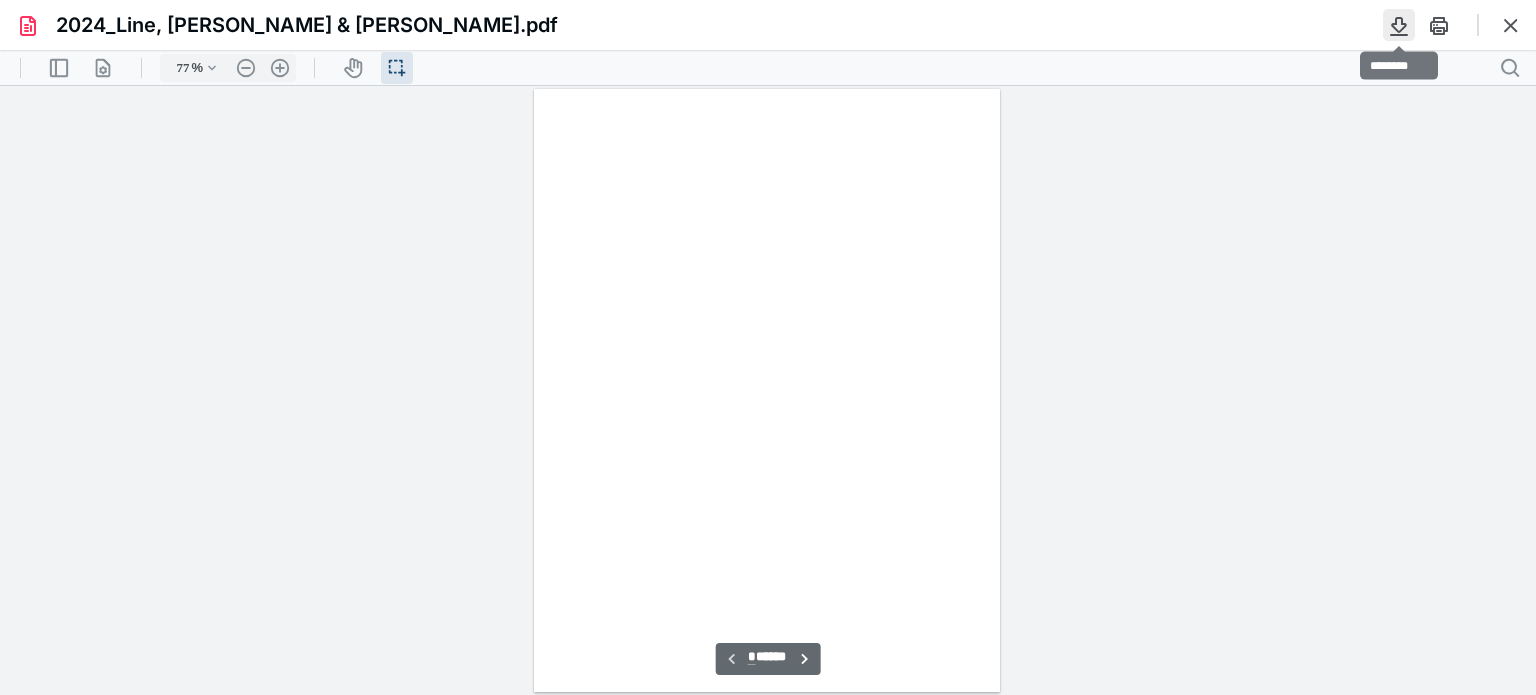 scroll, scrollTop: 39, scrollLeft: 0, axis: vertical 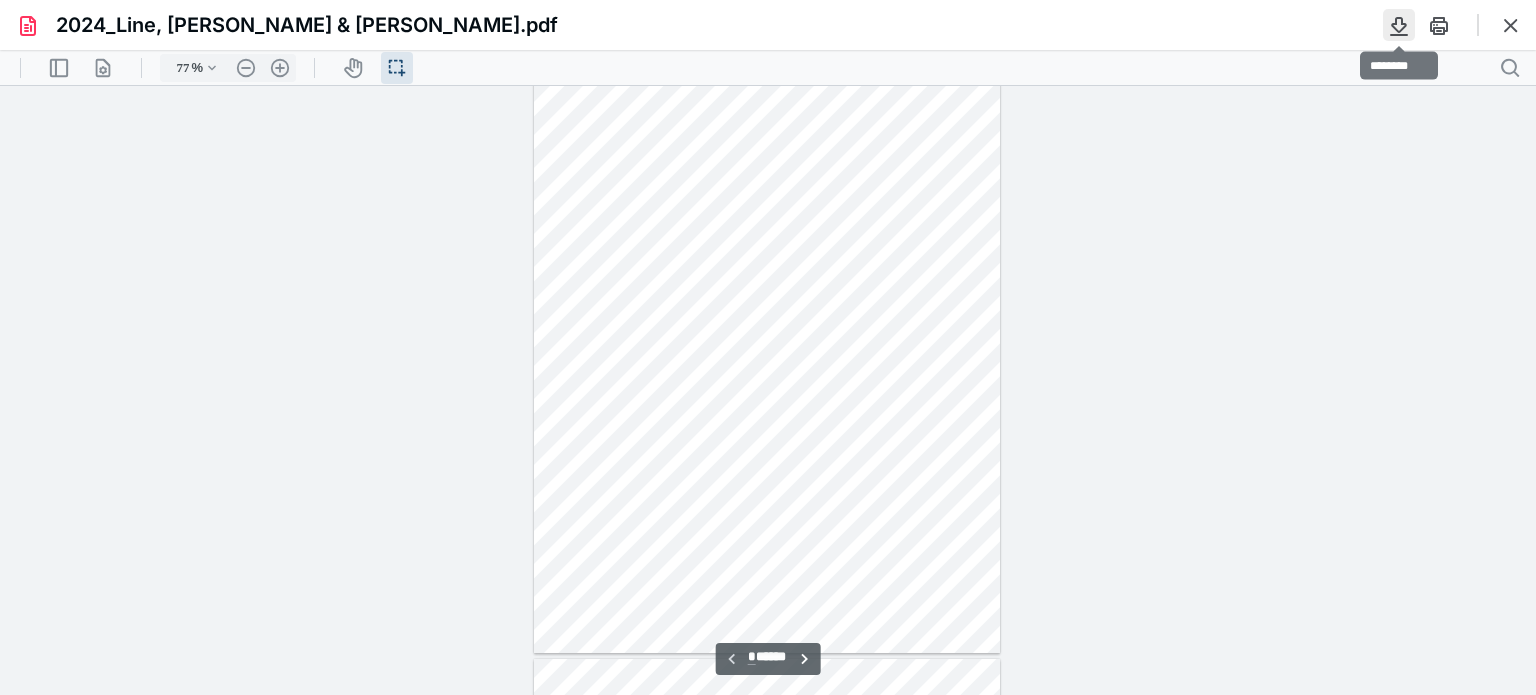 click at bounding box center [1399, 25] 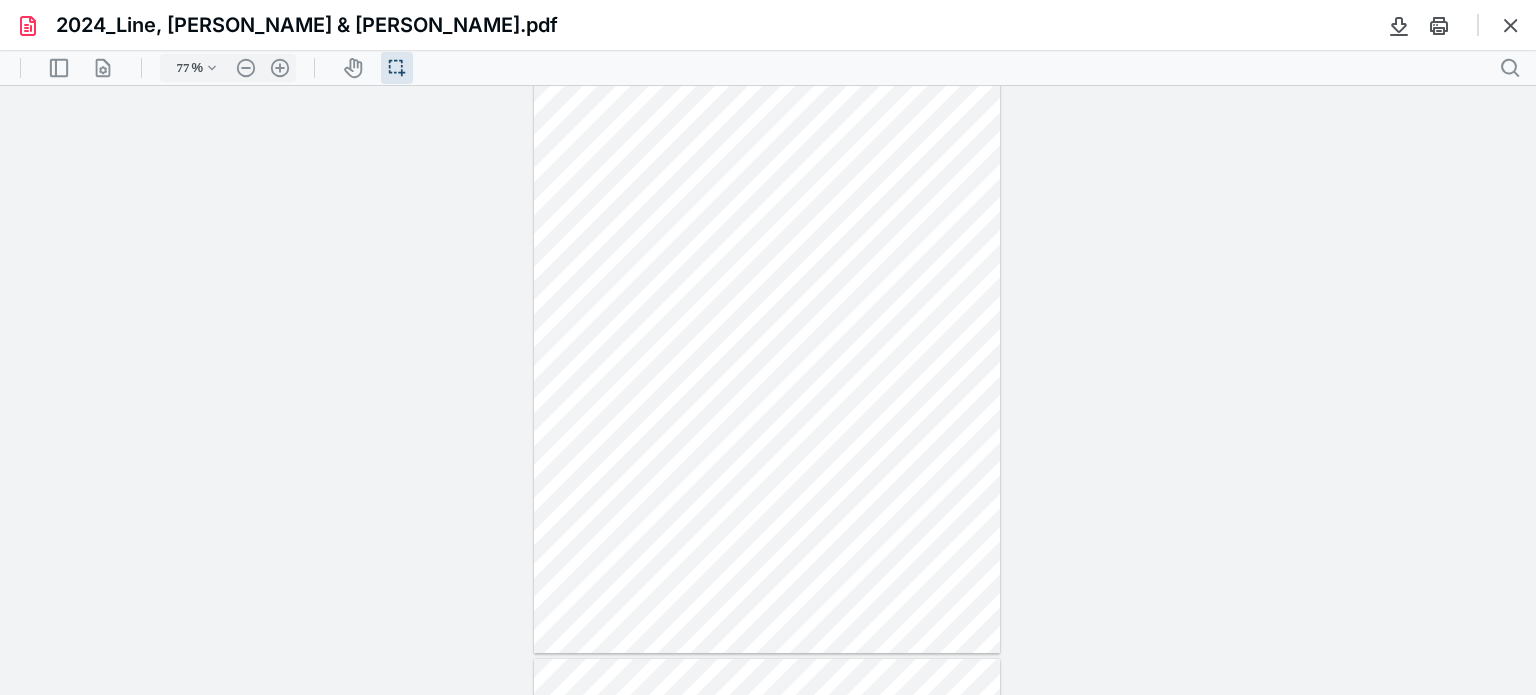 scroll, scrollTop: 0, scrollLeft: 0, axis: both 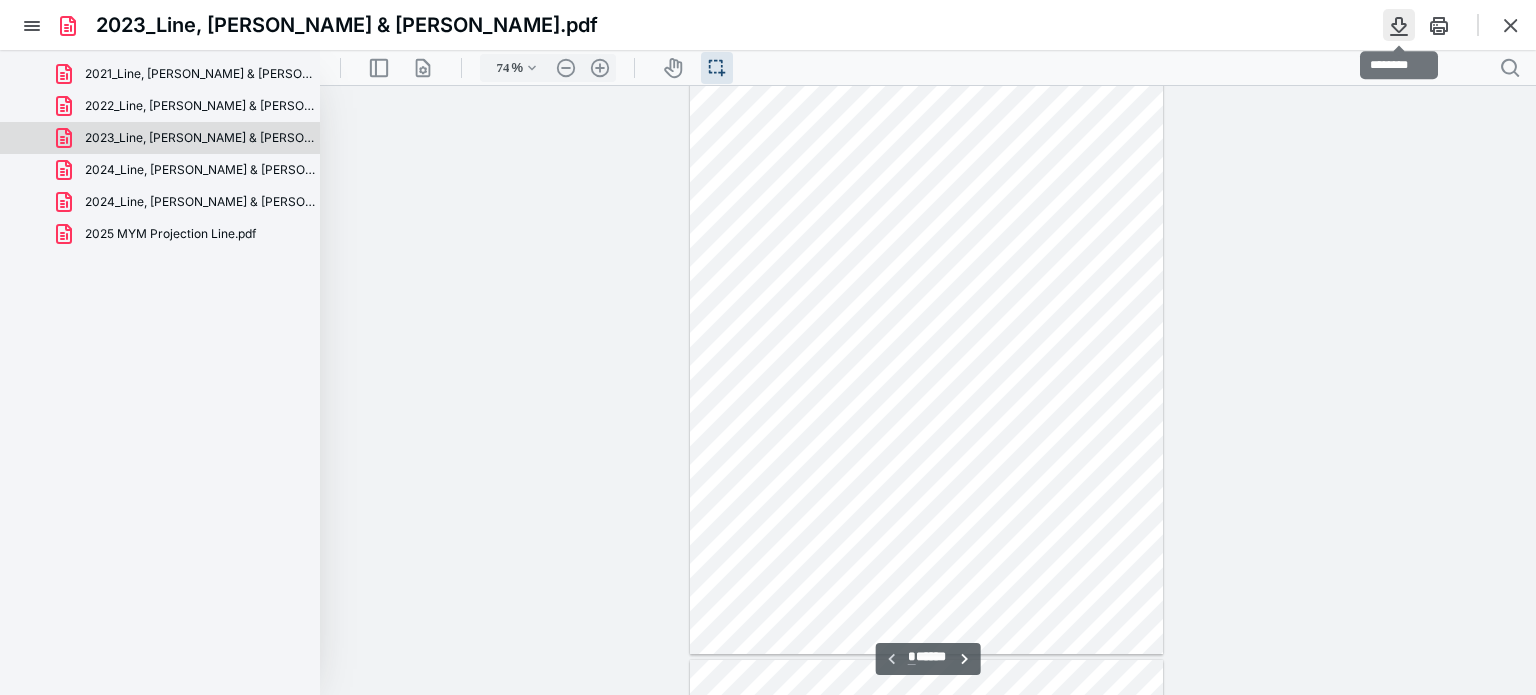 click at bounding box center [1399, 25] 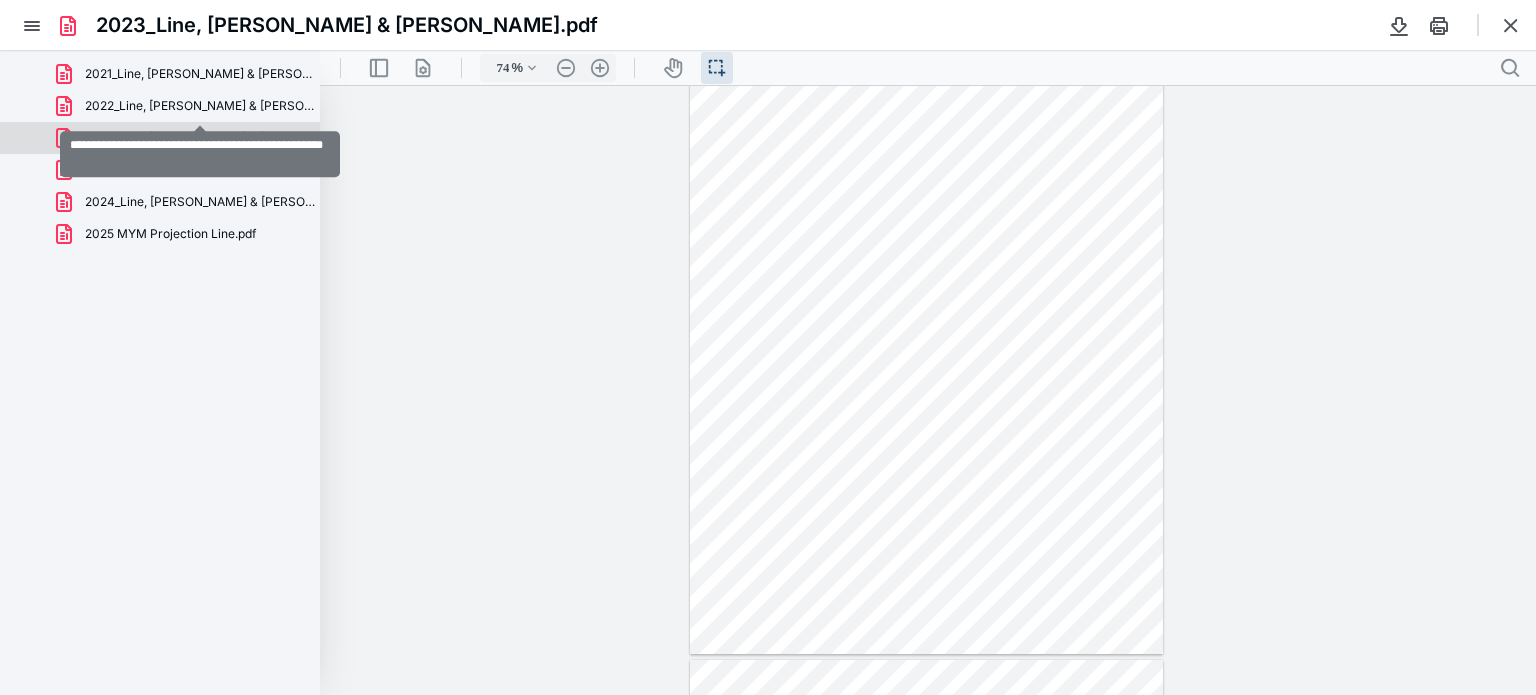 click on "2022_Line, Anthony & Callie_ClientCopyTaxReturn.pdf" at bounding box center [200, 106] 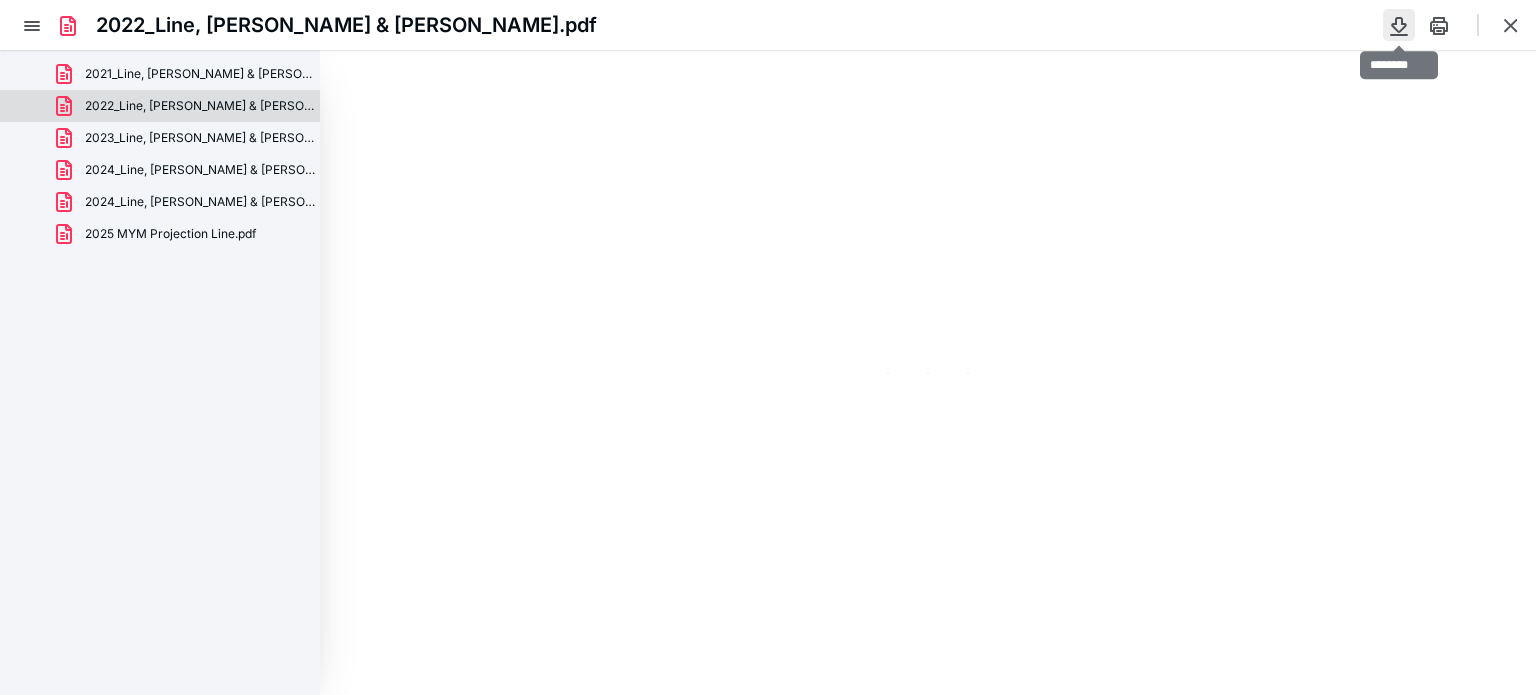 scroll, scrollTop: 39, scrollLeft: 0, axis: vertical 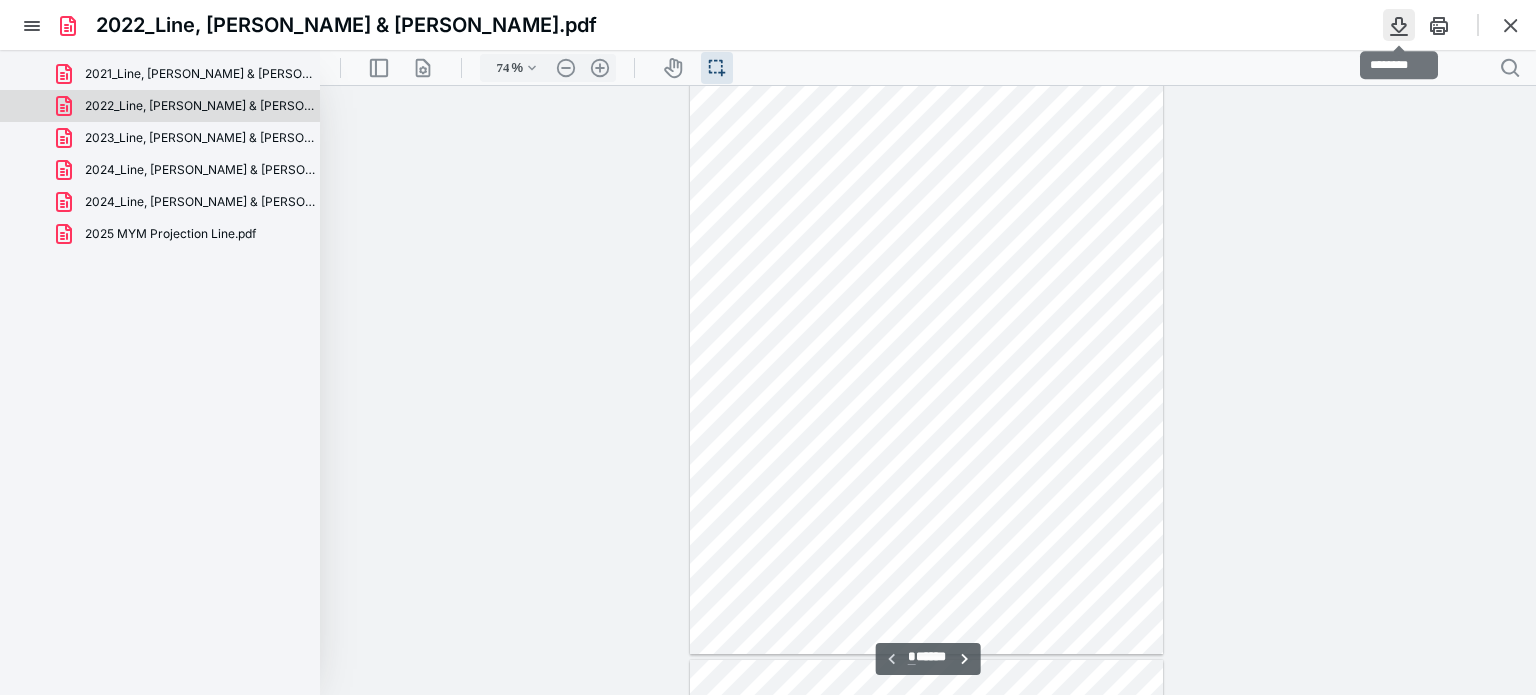 click at bounding box center [1399, 25] 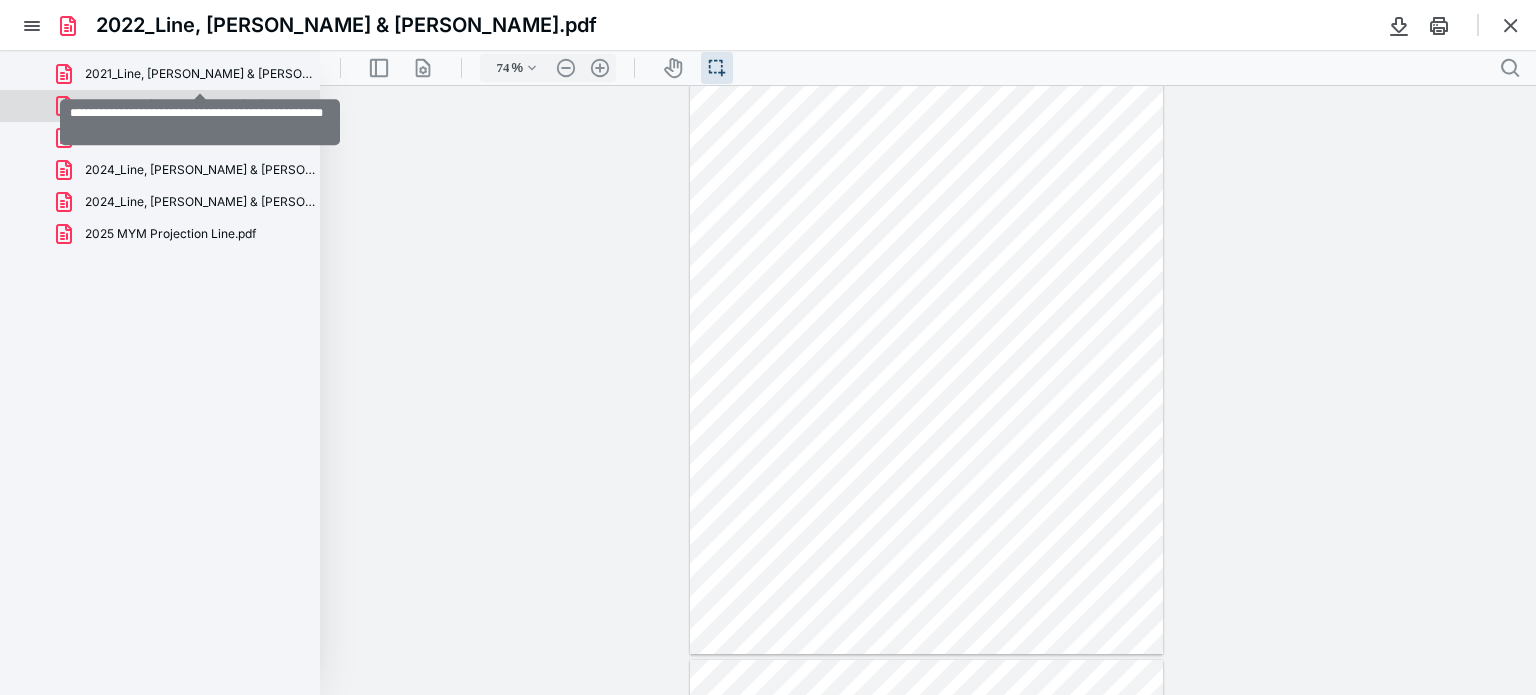click on "2021_Line, Anthony & Callie_ClientCopyTaxReturn.pdf" at bounding box center (200, 74) 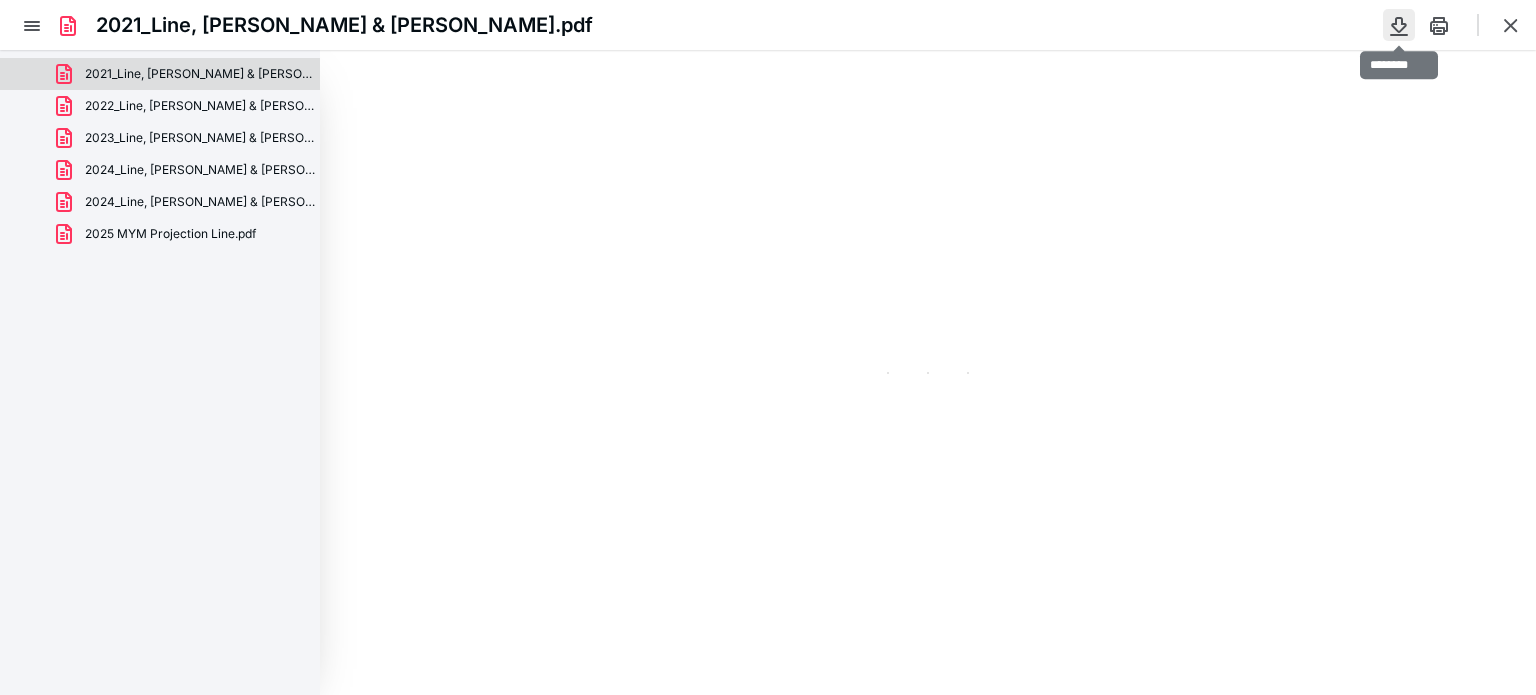 type on "74" 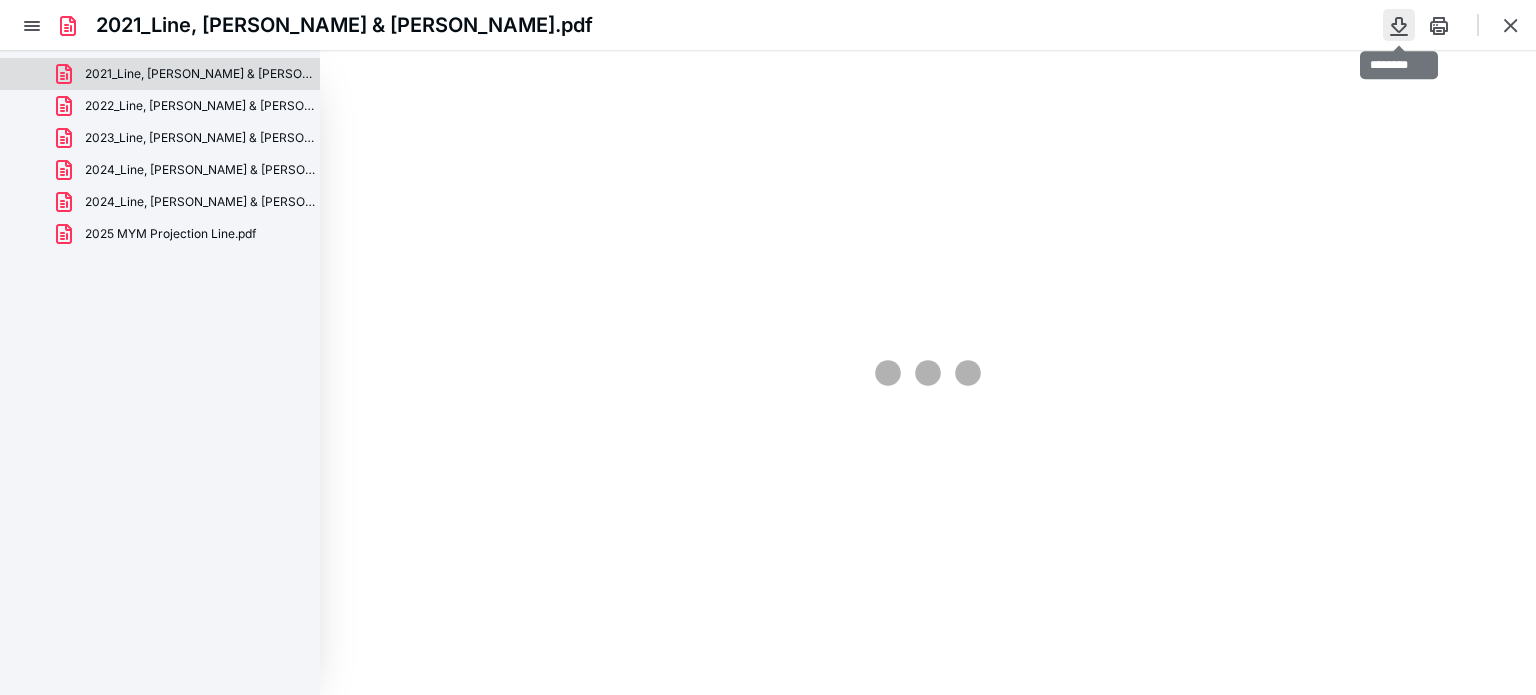 scroll, scrollTop: 39, scrollLeft: 0, axis: vertical 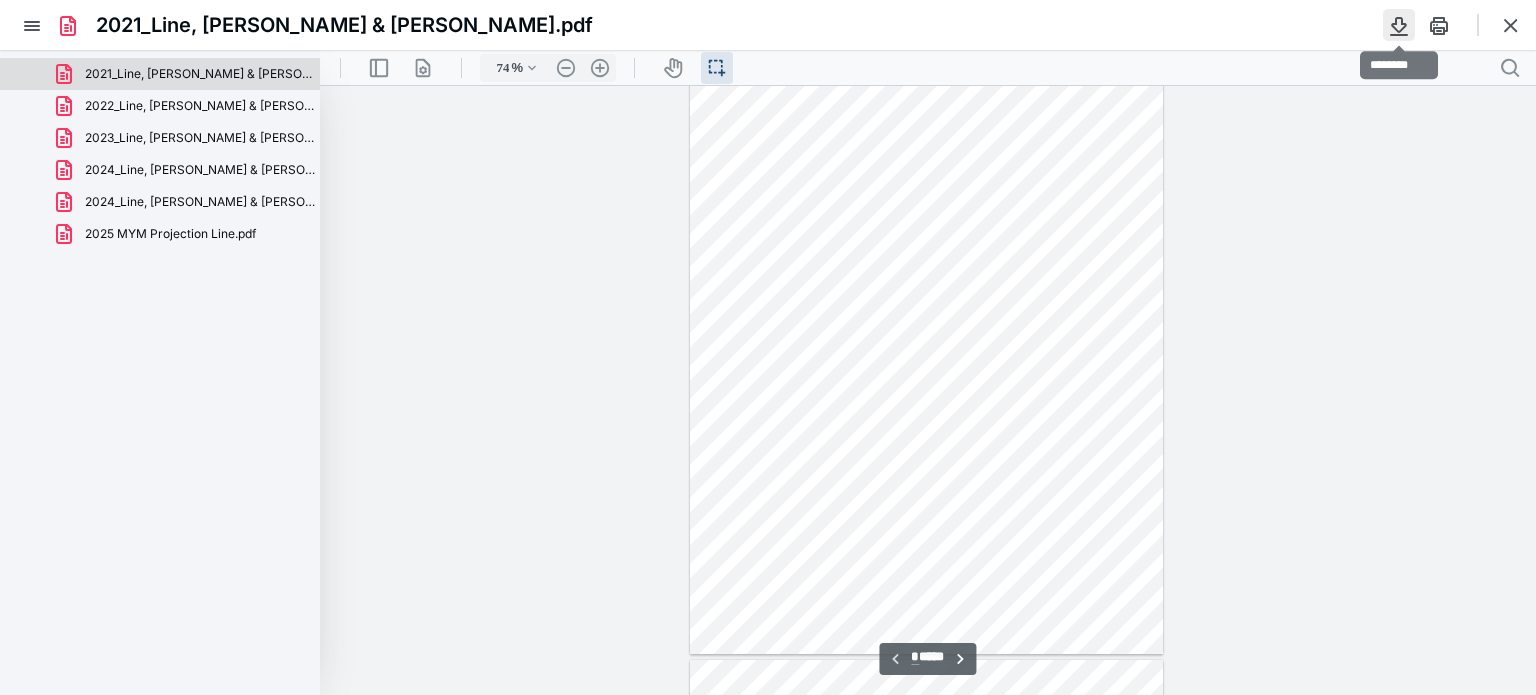 click at bounding box center [1399, 25] 